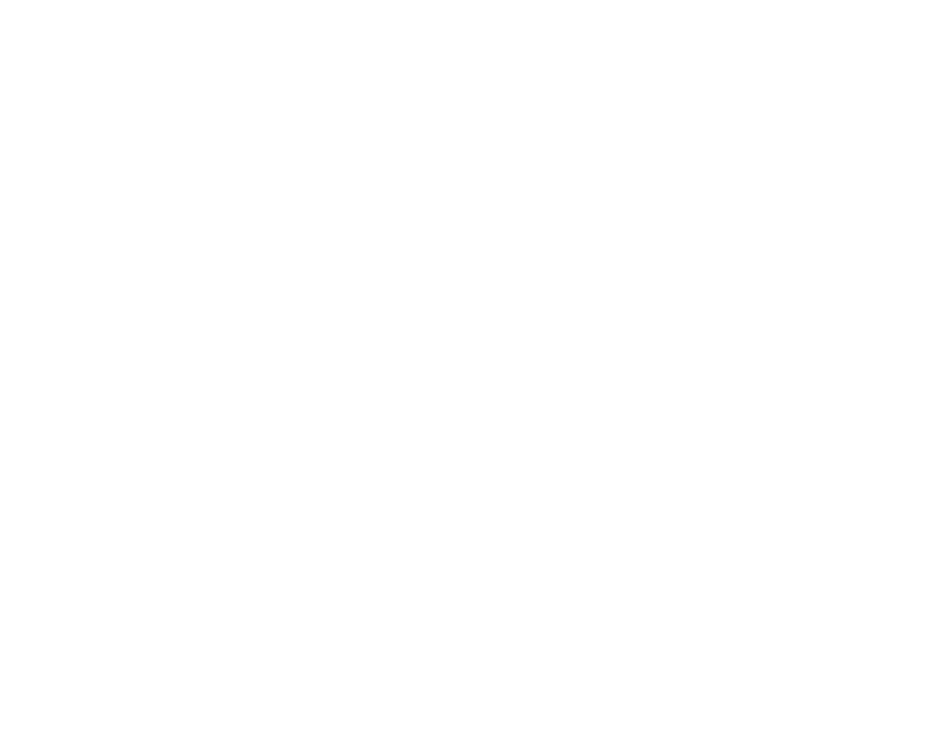 scroll, scrollTop: 0, scrollLeft: 0, axis: both 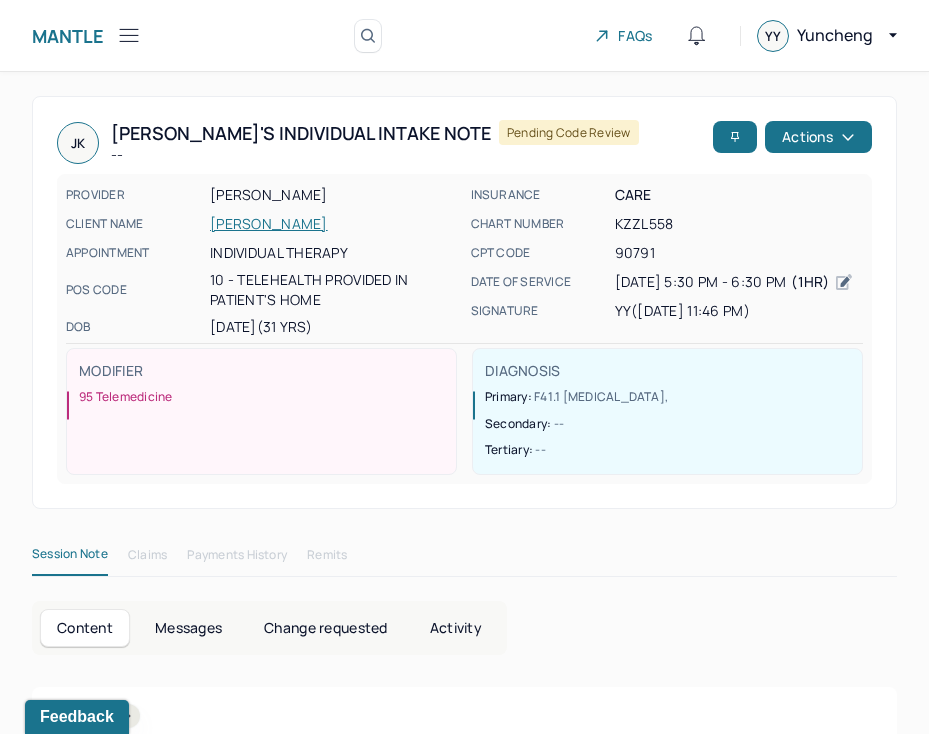click 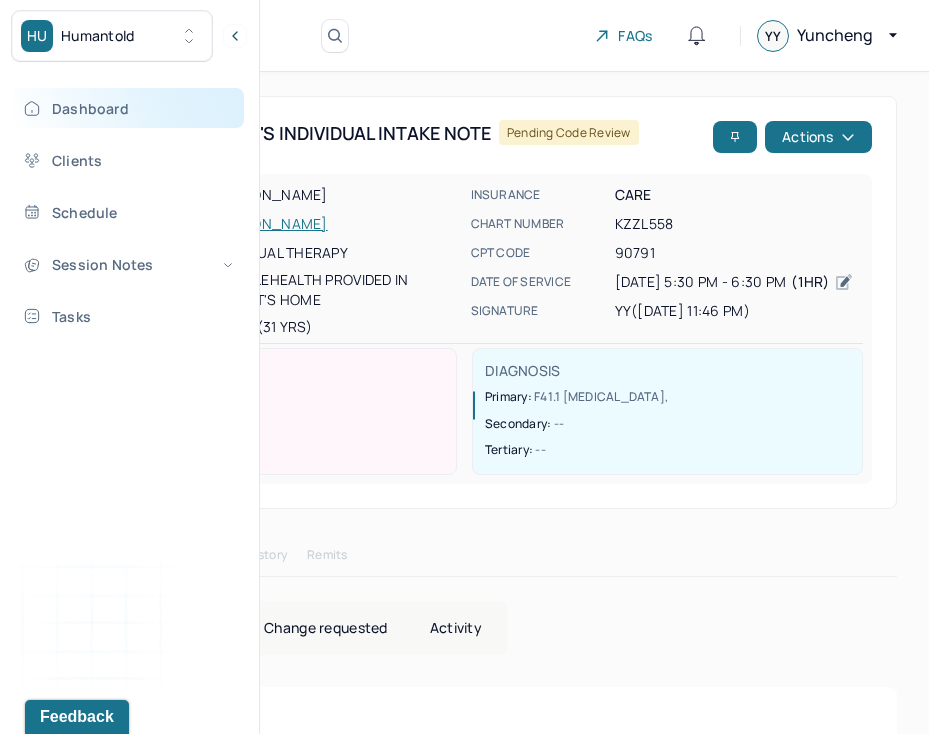 click on "Dashboard" at bounding box center [128, 108] 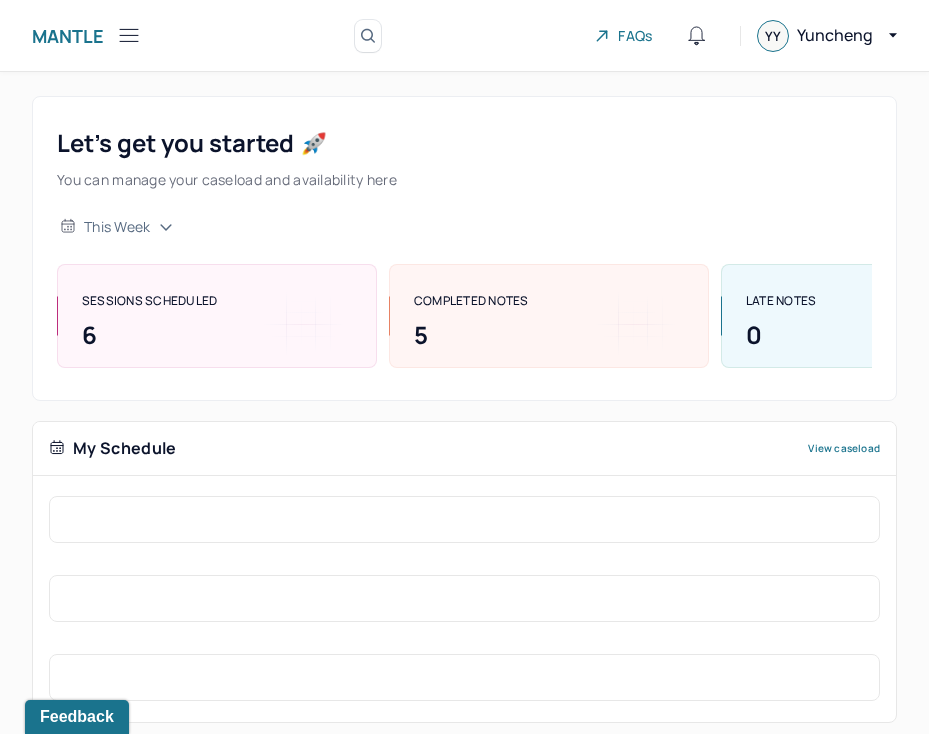 click 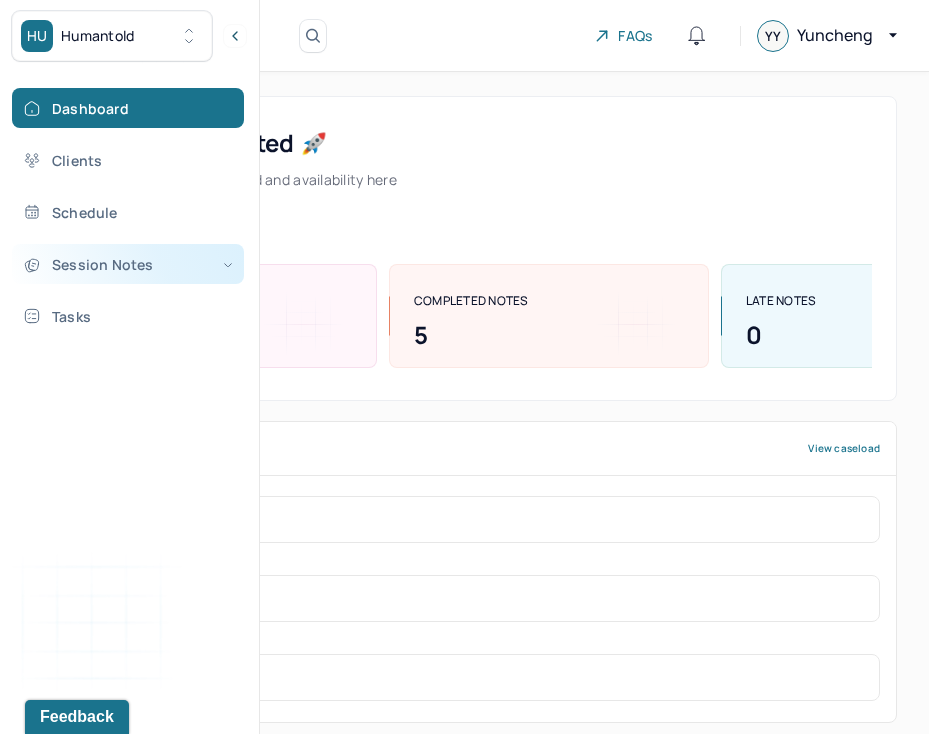 click on "Session Notes" at bounding box center [128, 264] 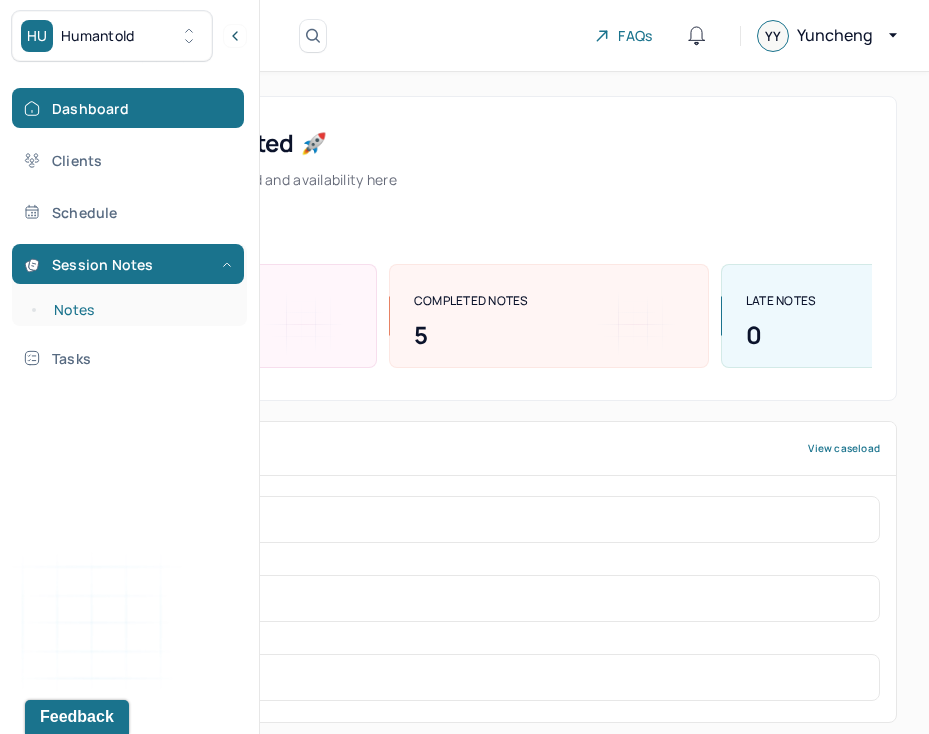 click on "Notes" at bounding box center (139, 310) 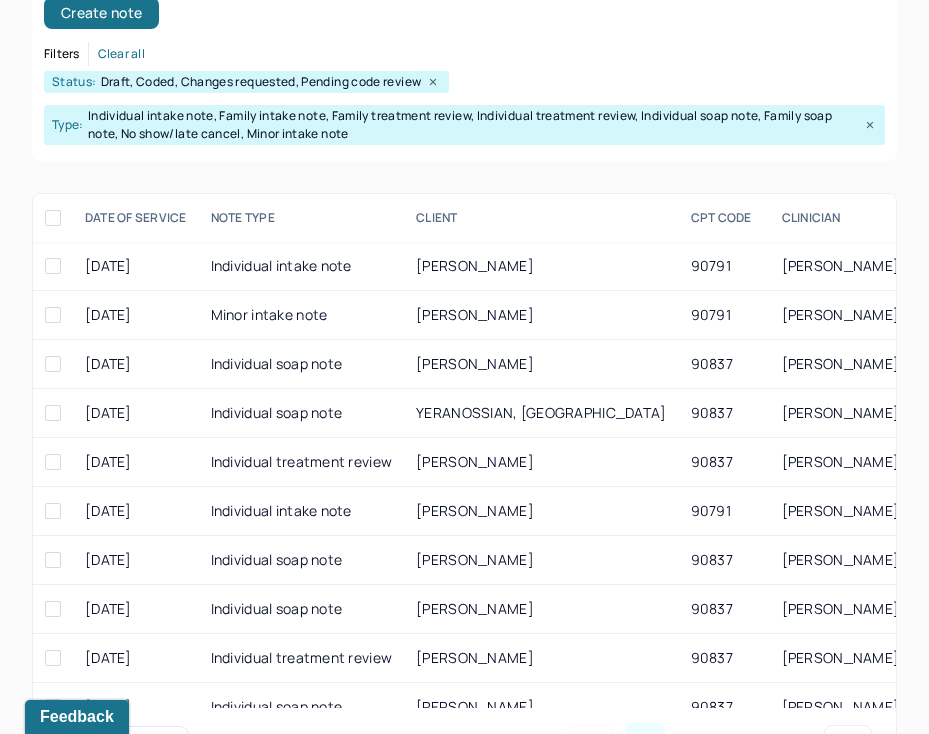 scroll, scrollTop: 342, scrollLeft: 0, axis: vertical 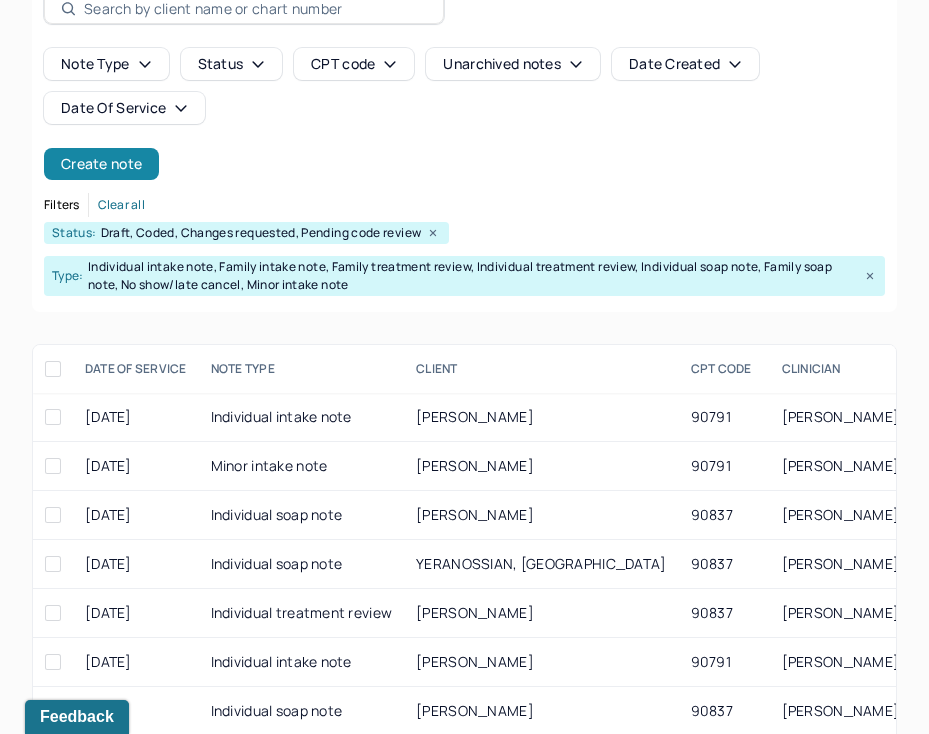 click on "Create note" at bounding box center (101, 164) 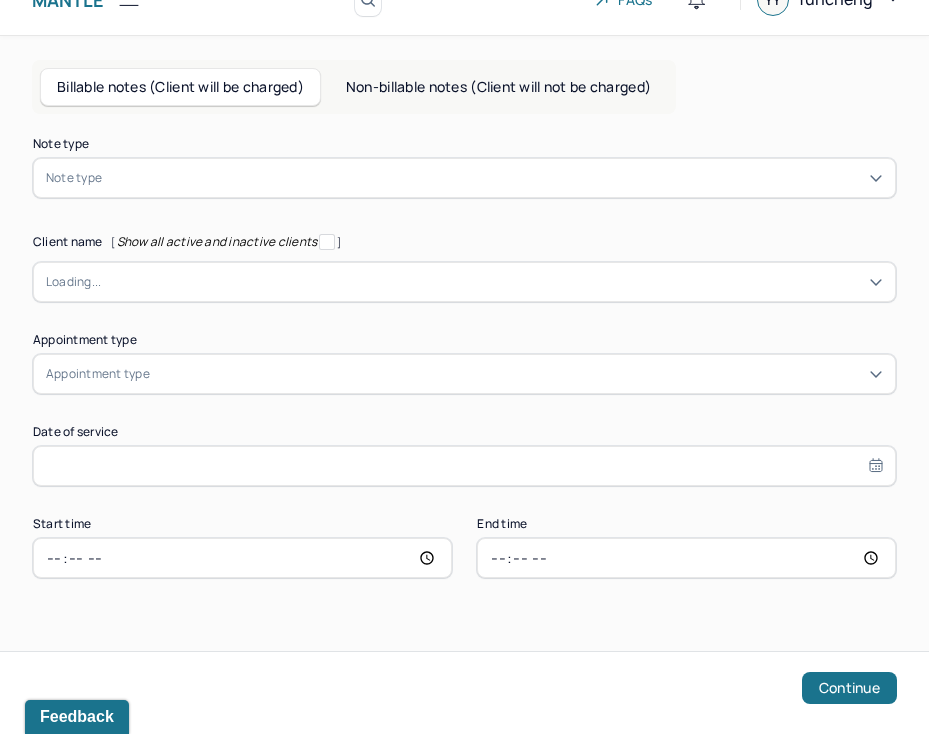 click on "Note type" at bounding box center [464, 178] 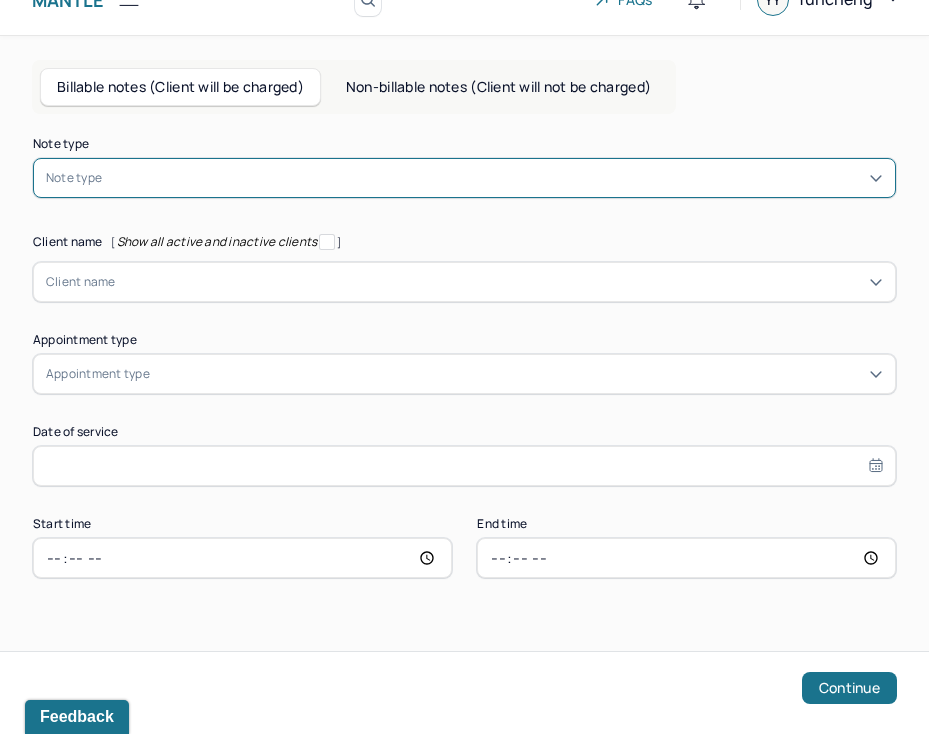 click at bounding box center (494, 178) 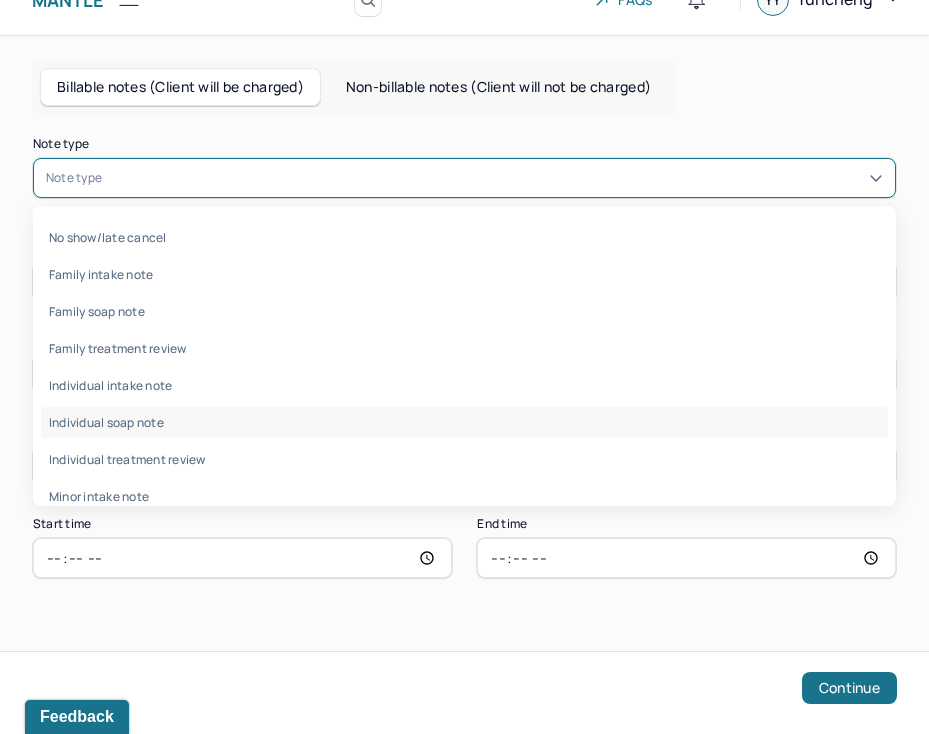 click on "Individual soap note" at bounding box center [464, 422] 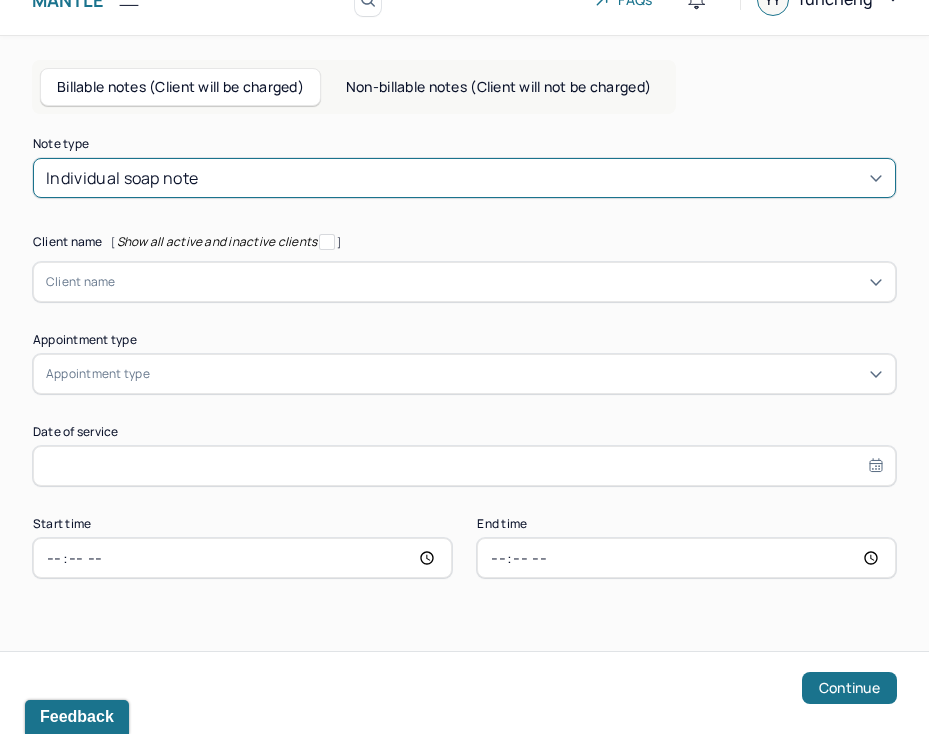 click at bounding box center [499, 282] 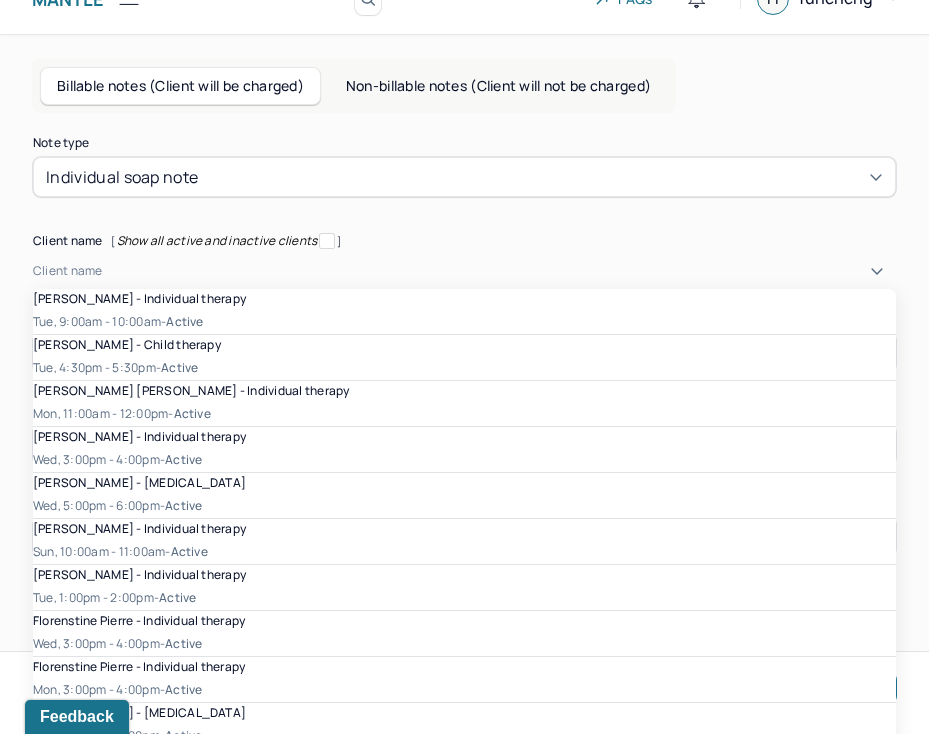click on "[PERSON_NAME] - Individual therapy" at bounding box center [139, 436] 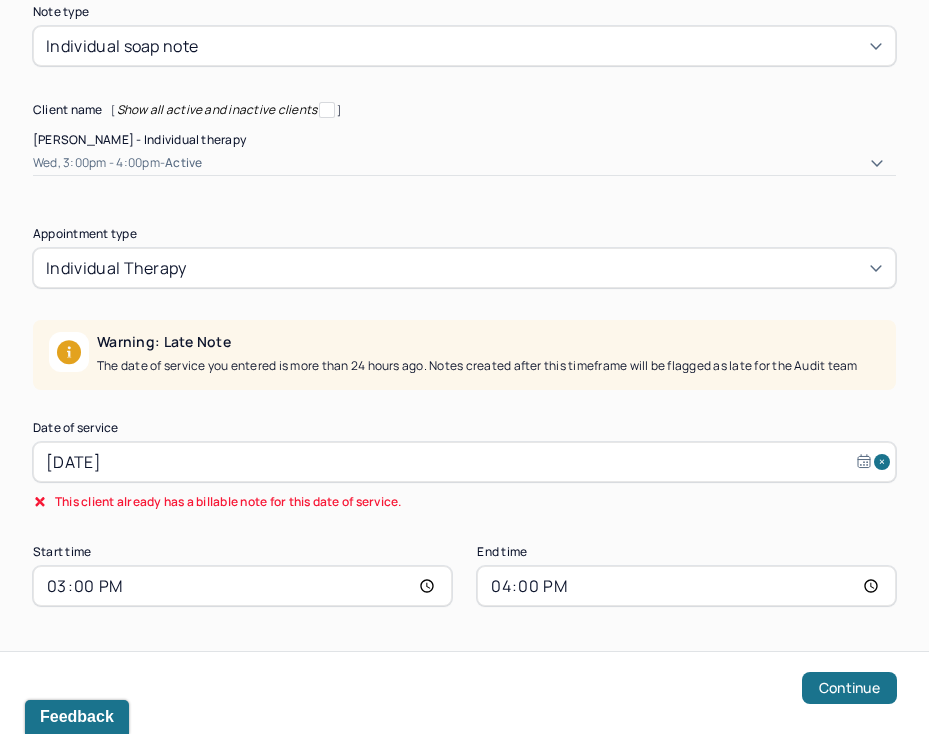 scroll, scrollTop: 177, scrollLeft: 0, axis: vertical 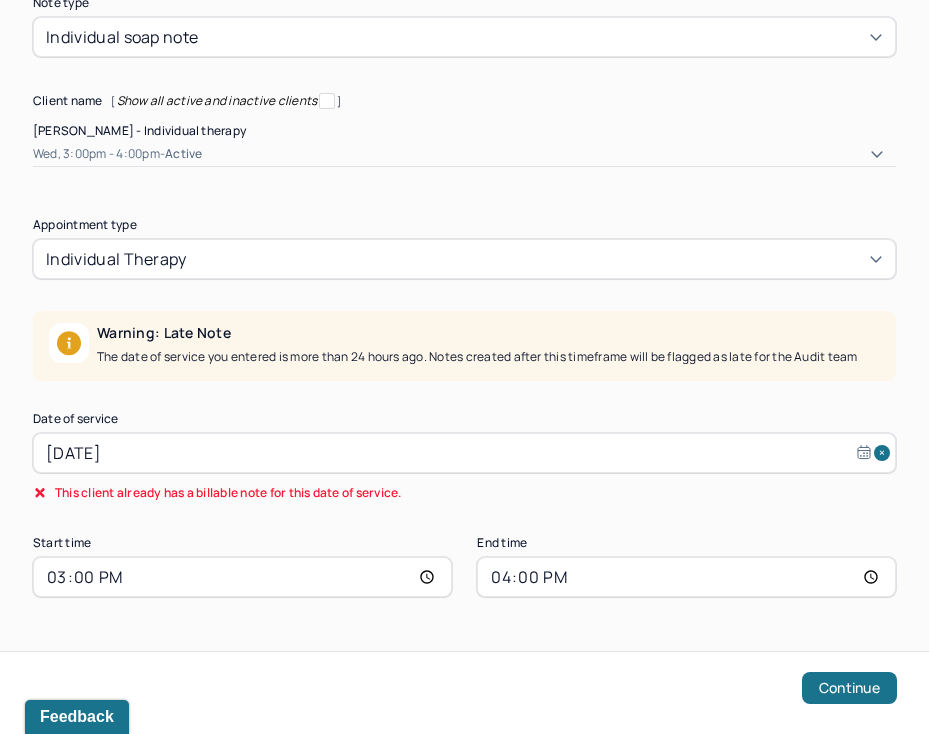click on "[DATE]" at bounding box center [464, 453] 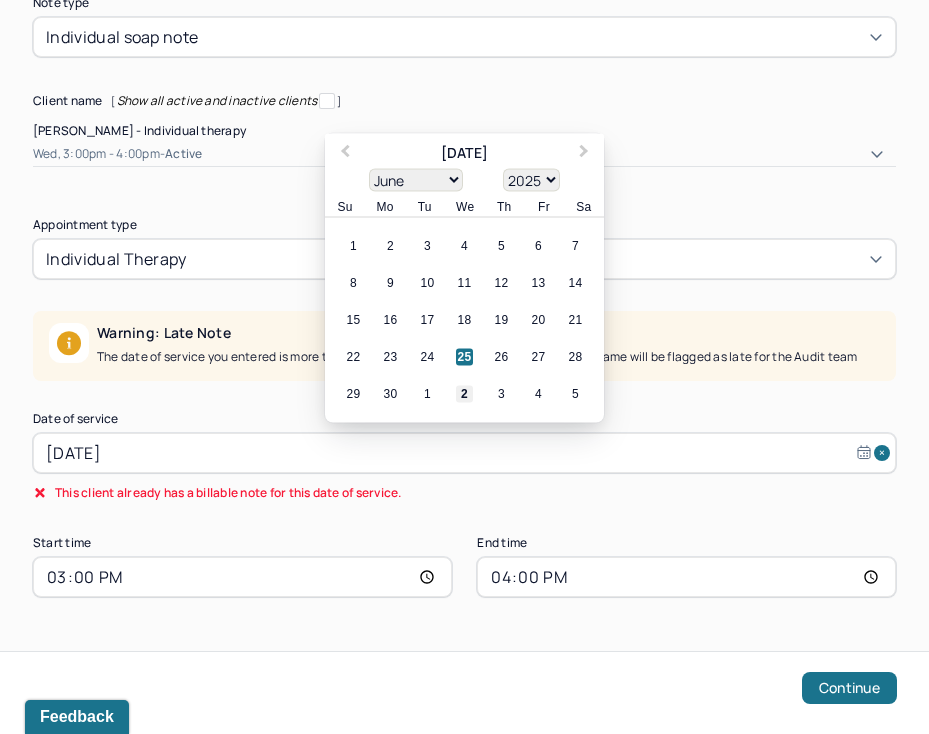 click on "2" at bounding box center (464, 394) 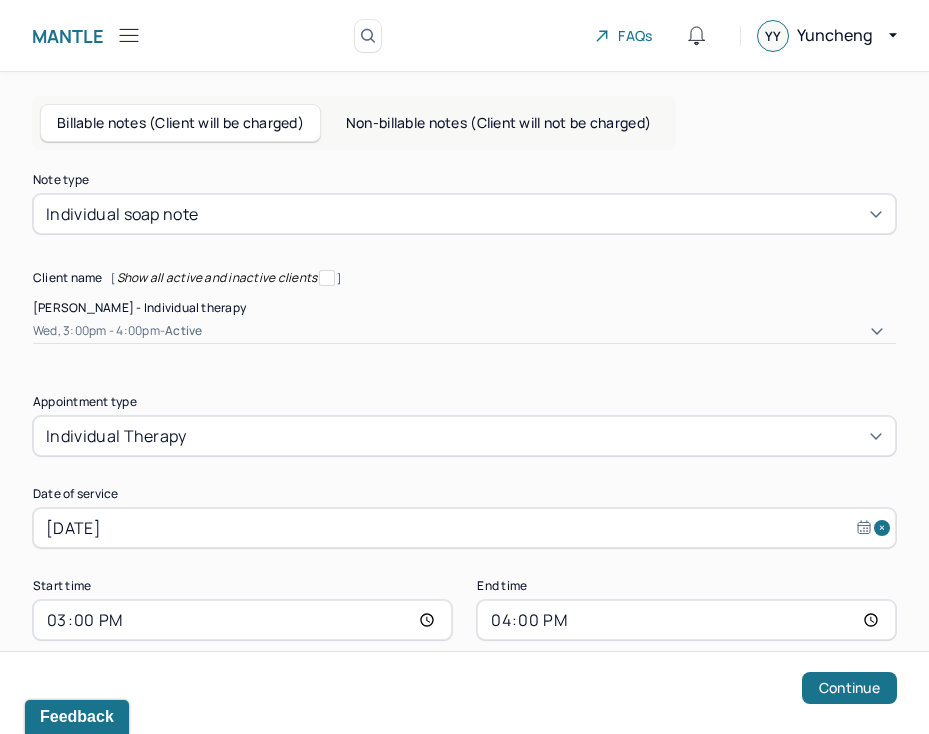 scroll, scrollTop: 43, scrollLeft: 0, axis: vertical 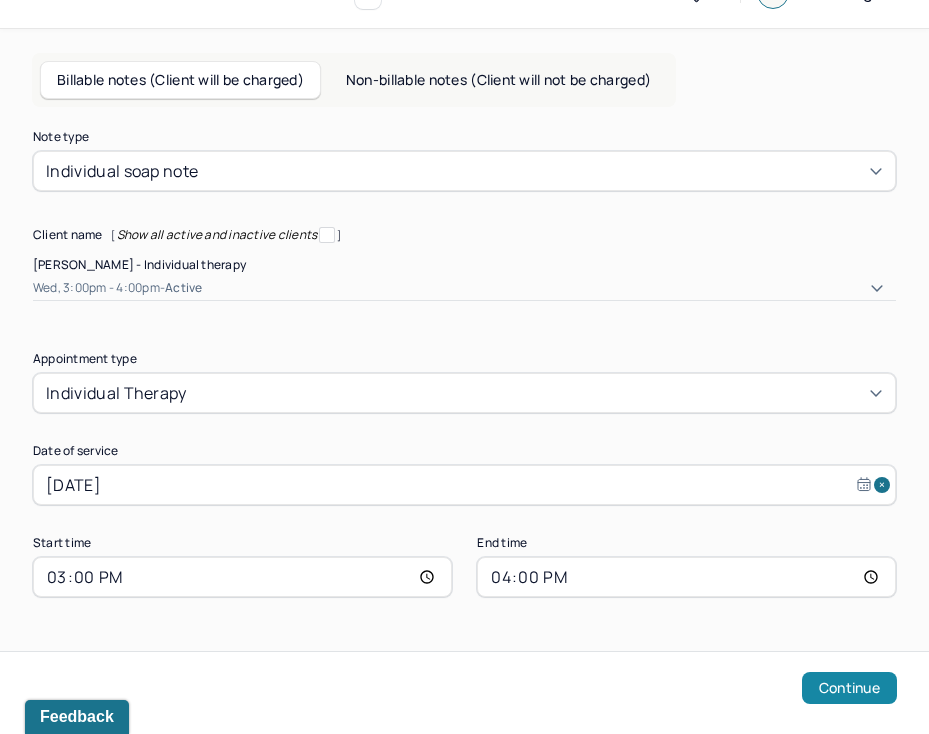 click on "Continue" at bounding box center (849, 688) 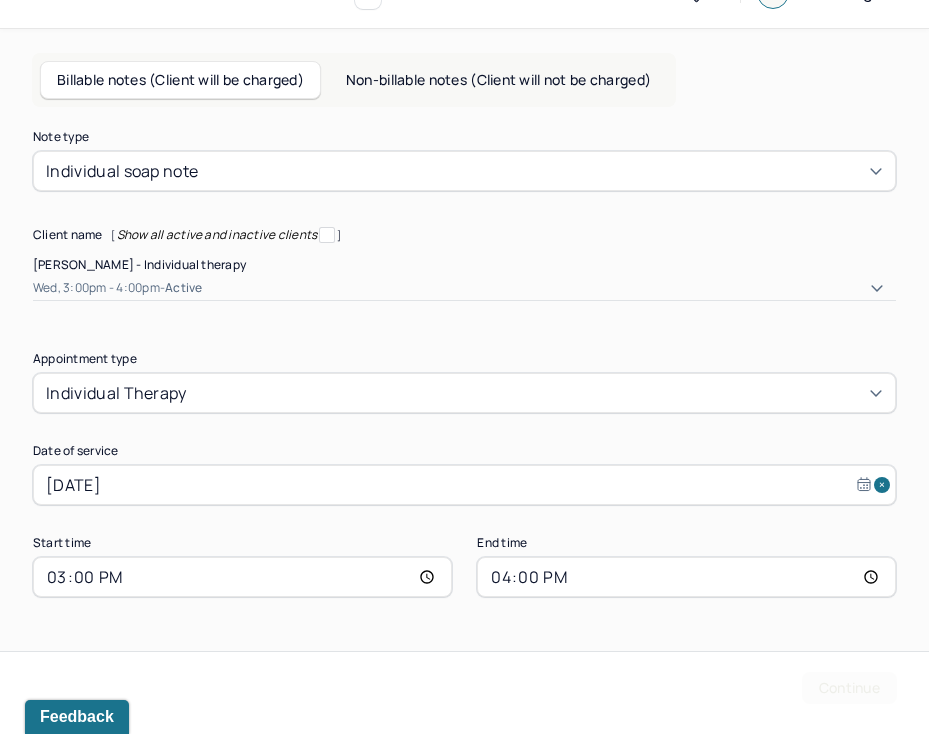 scroll, scrollTop: 0, scrollLeft: 0, axis: both 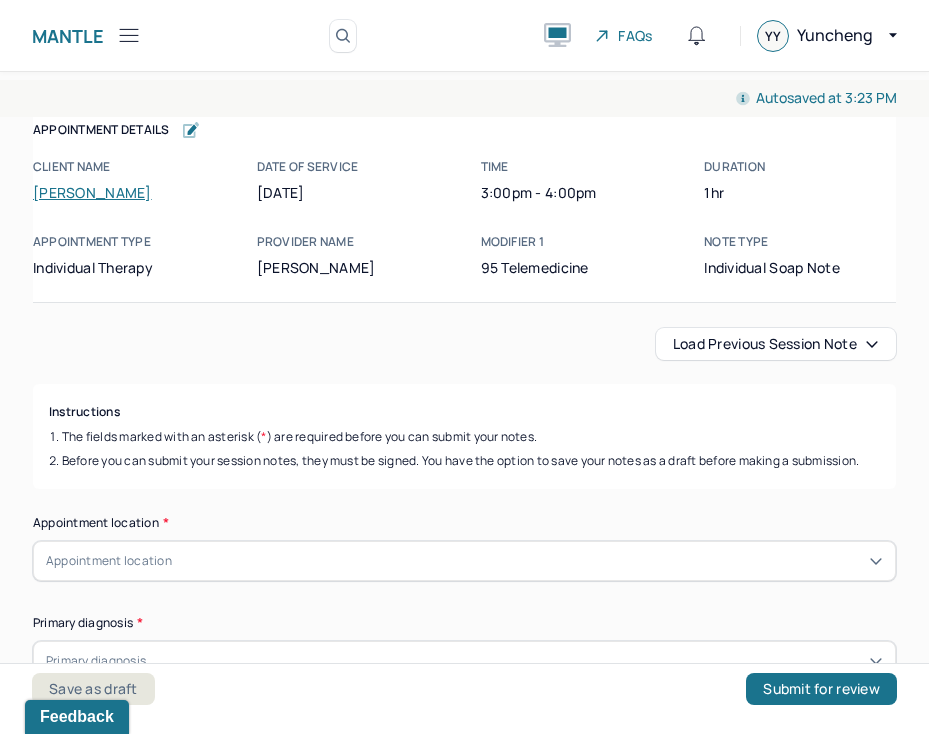 click on "Load previous session note" at bounding box center [776, 344] 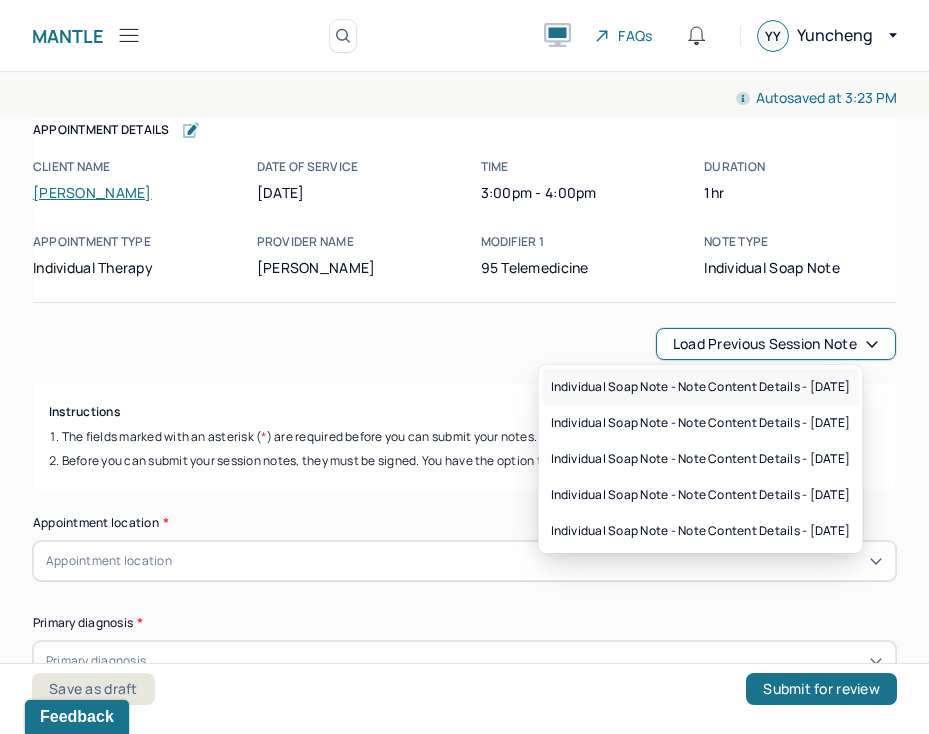 click on "Individual soap note   - Note content Details -   [DATE]" at bounding box center [701, 387] 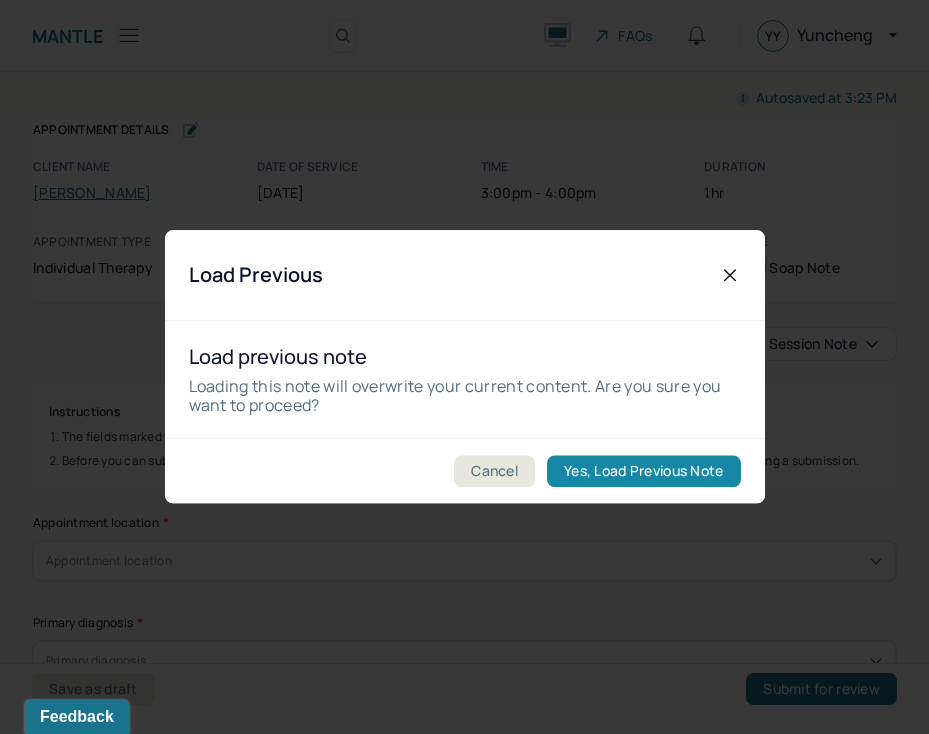 click on "Yes, Load Previous Note" at bounding box center [643, 472] 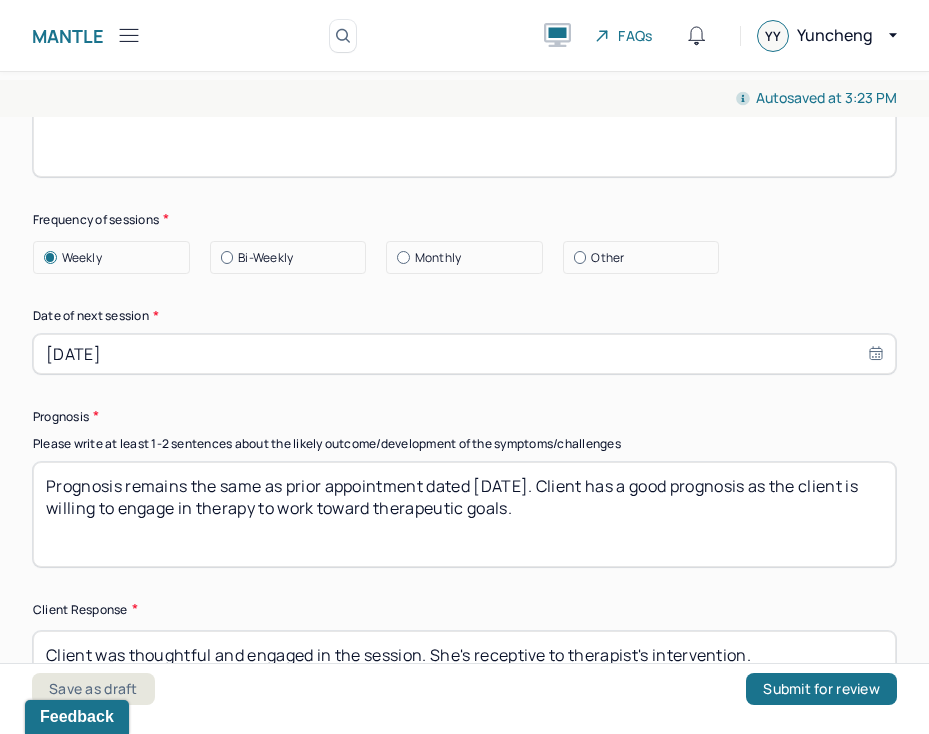 scroll, scrollTop: 2897, scrollLeft: 0, axis: vertical 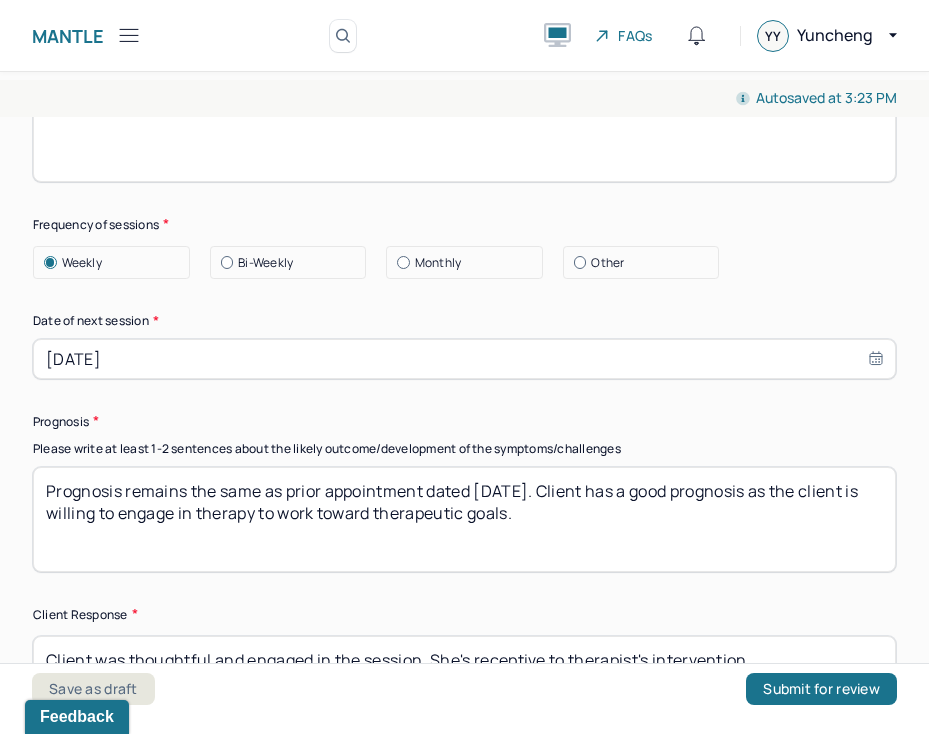 click on "Prognosis remains the same as prior appointment dated [DATE]. Client has a good prognosis as the client is willing to engage in therapy to work toward therapeutic goals." at bounding box center [464, 519] 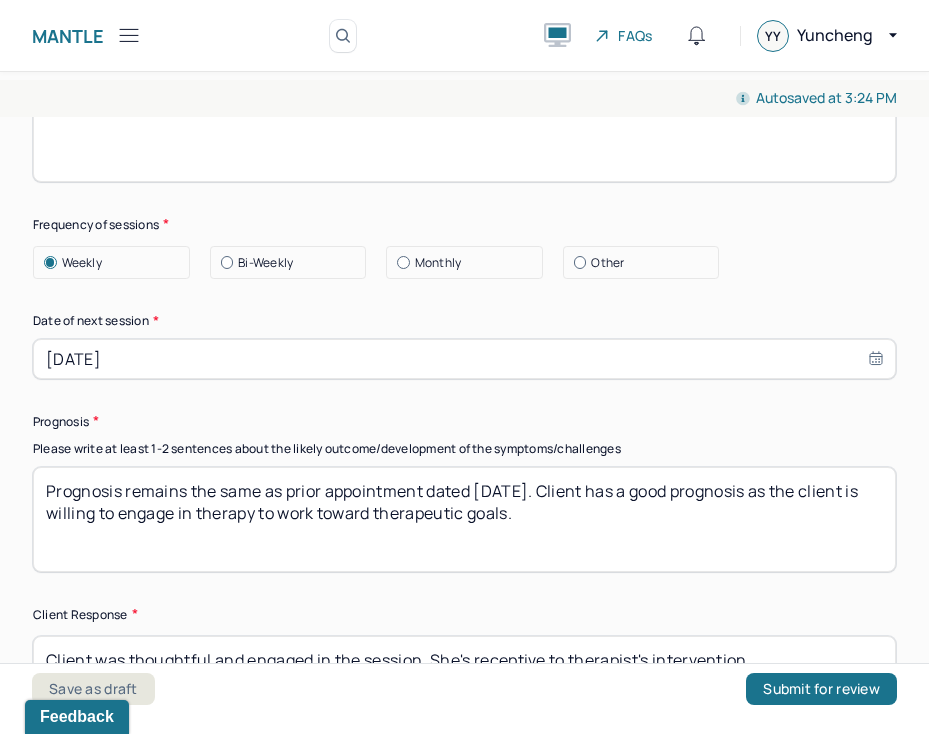 type on "Prognosis remains the same as prior appointment dated [DATE]. Client has a good prognosis as the client is willing to engage in therapy to work toward therapeutic goals." 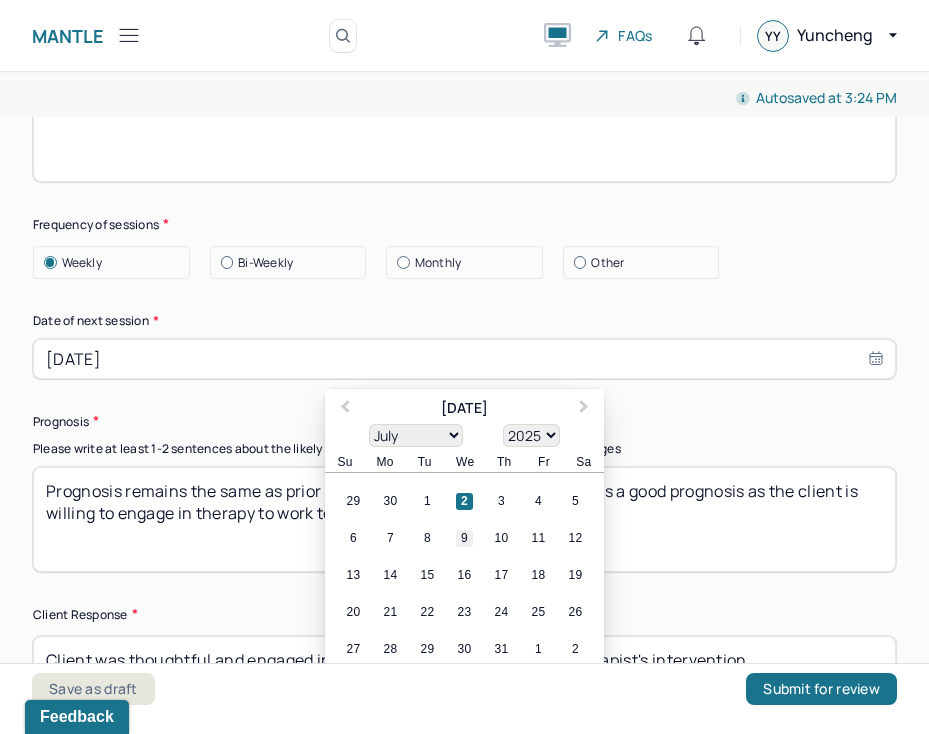 click on "9" at bounding box center [464, 539] 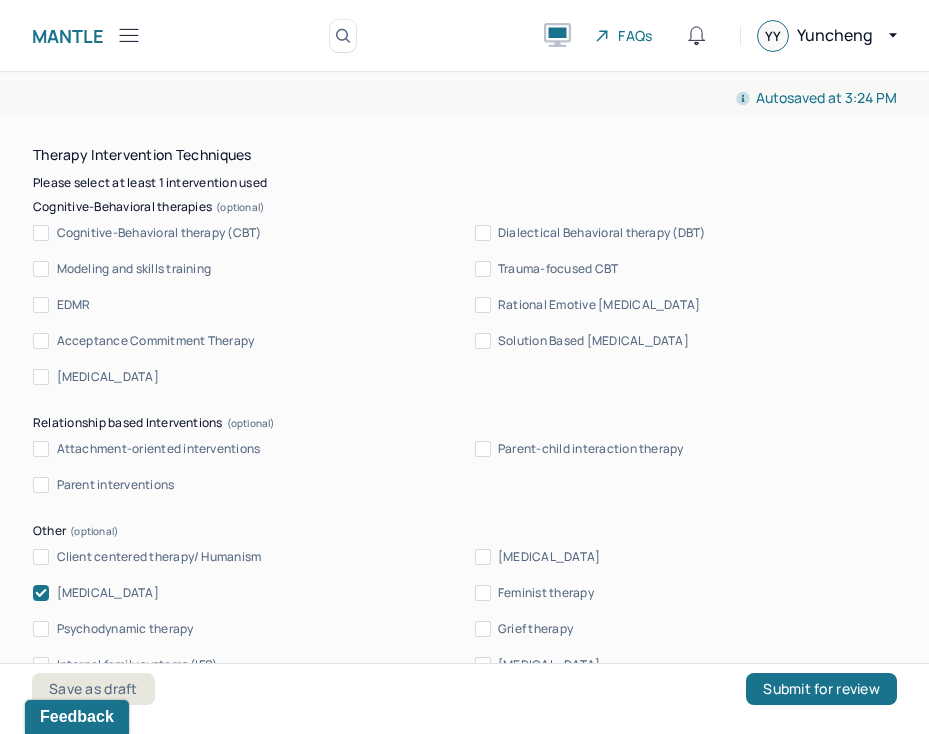 scroll, scrollTop: 2094, scrollLeft: 0, axis: vertical 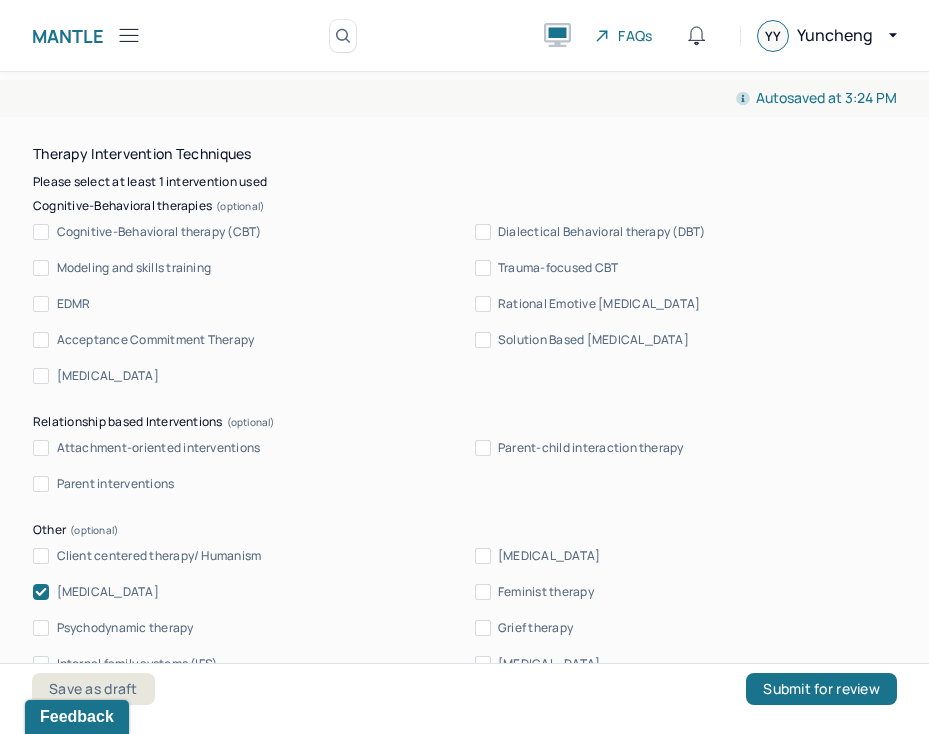 click on "[MEDICAL_DATA]" at bounding box center (108, 592) 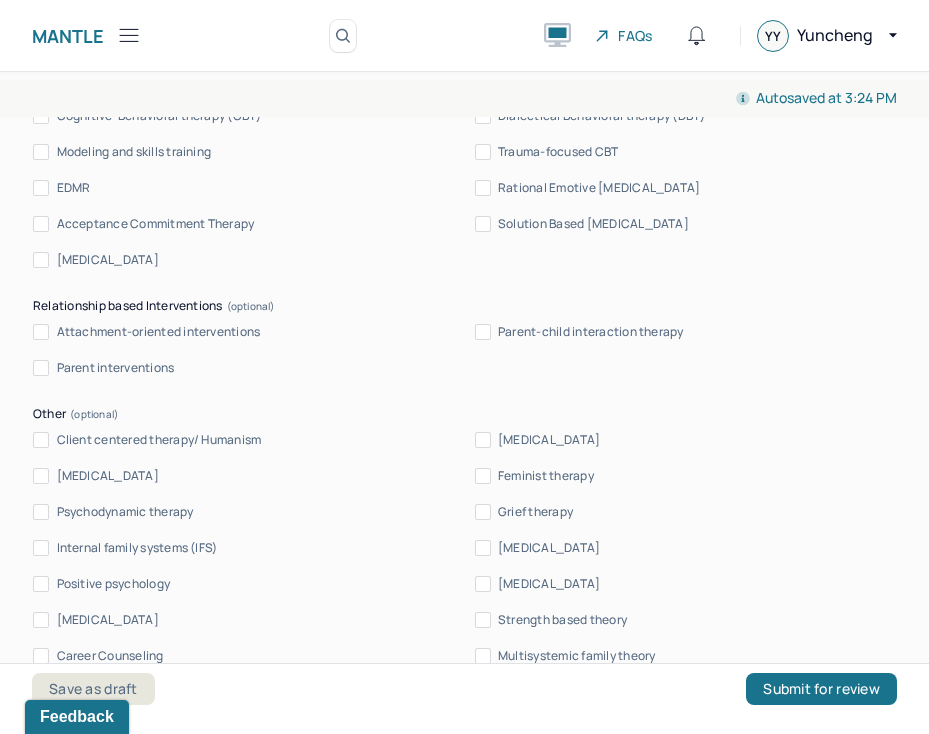 scroll, scrollTop: 2214, scrollLeft: 0, axis: vertical 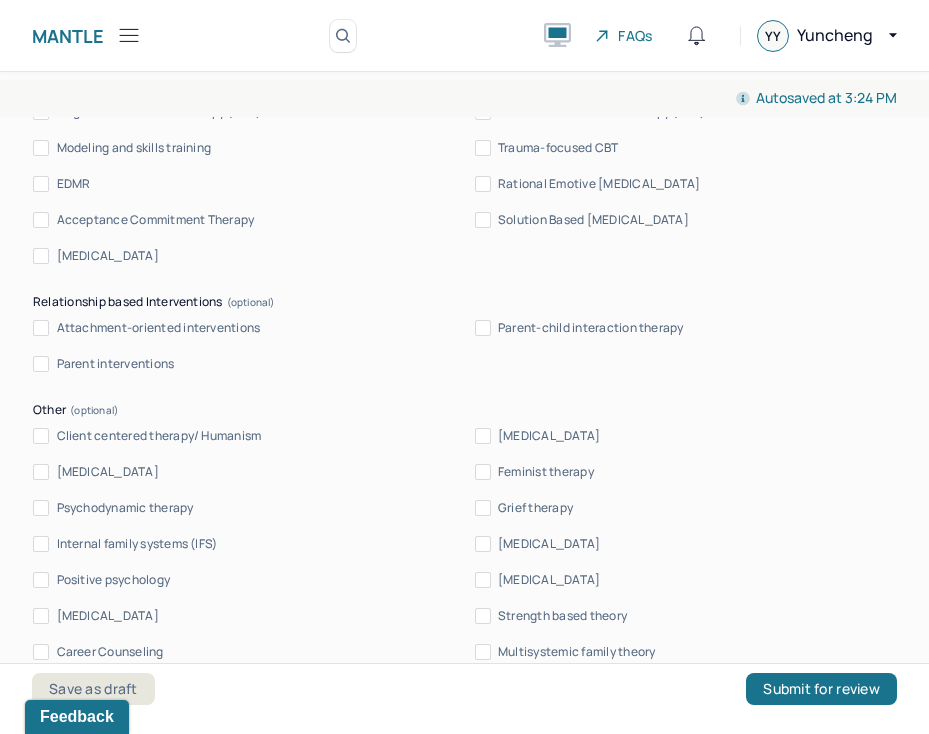 click on "Feminist therapy" at bounding box center [483, 472] 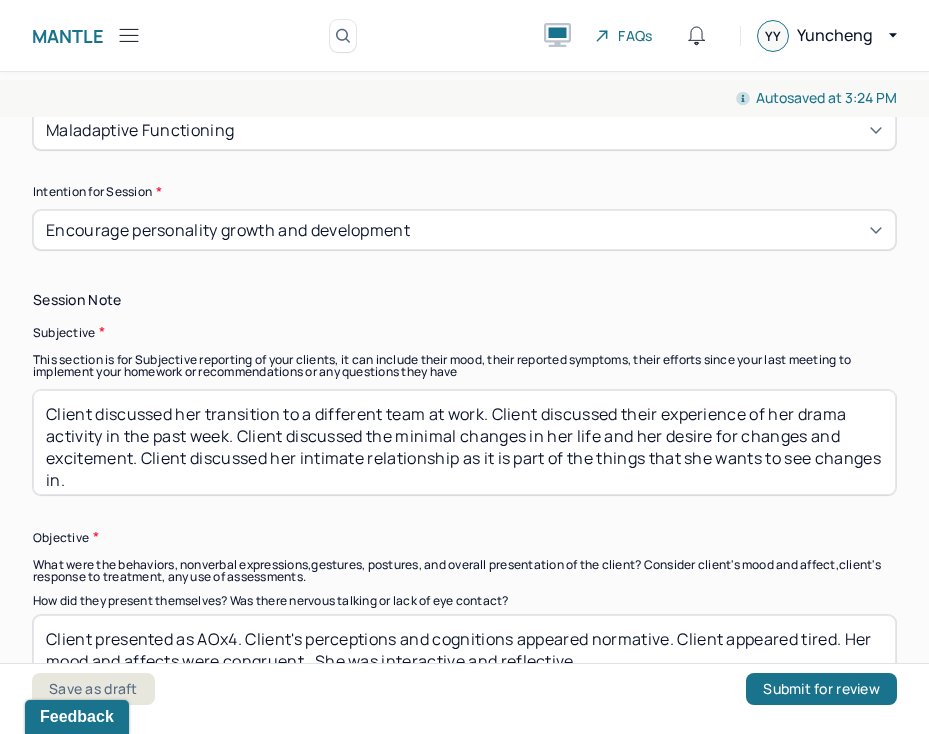 scroll, scrollTop: 1202, scrollLeft: 0, axis: vertical 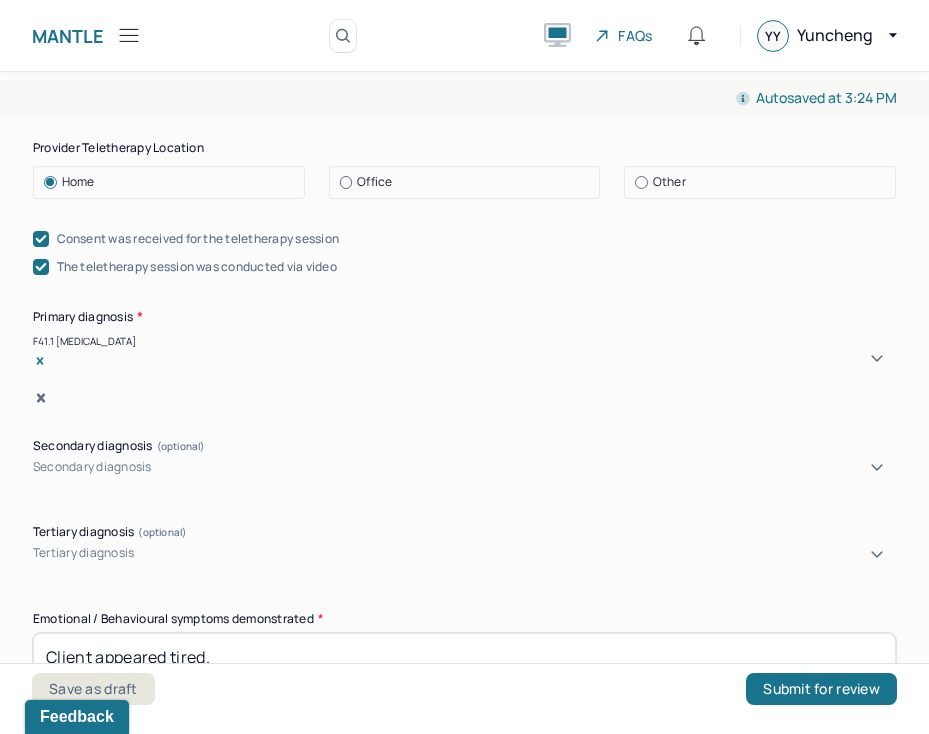click on "Office" at bounding box center (470, 182) 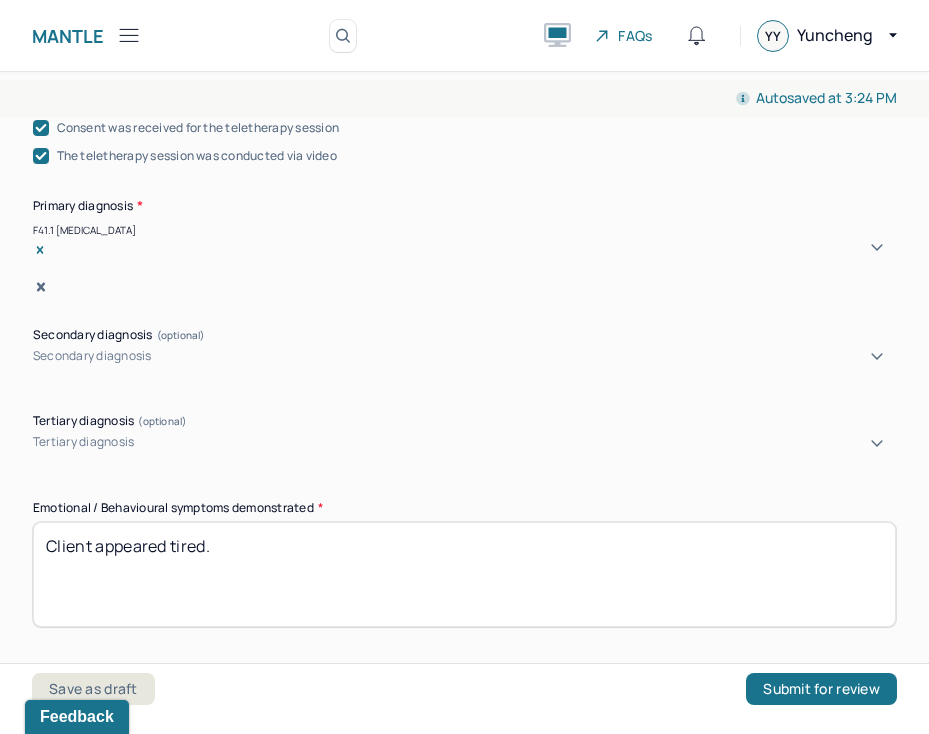scroll, scrollTop: 716, scrollLeft: 0, axis: vertical 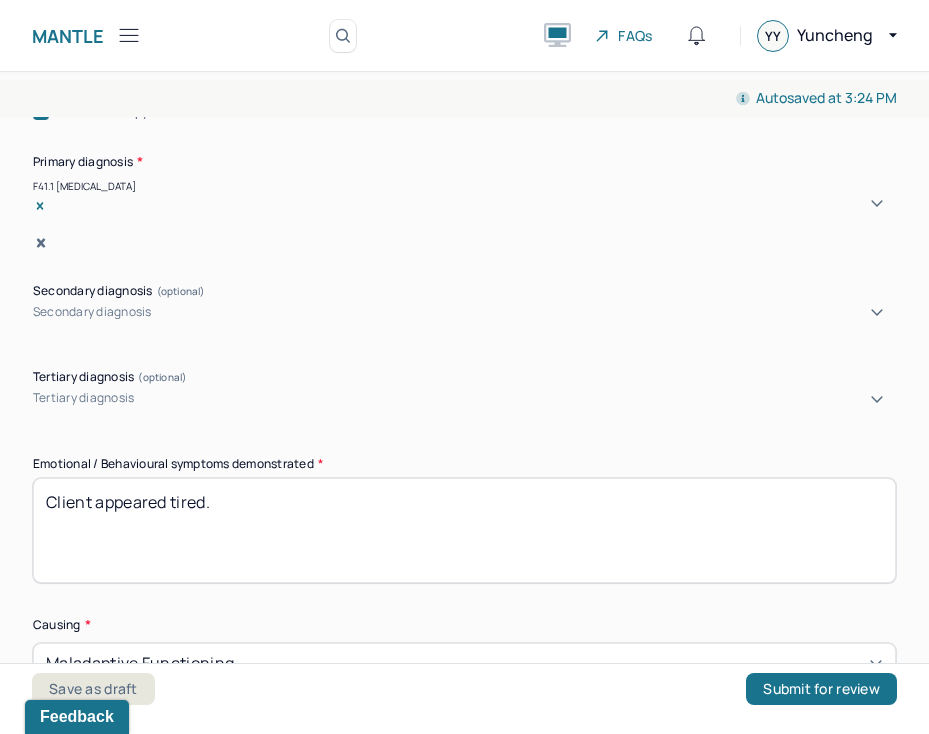 click on "Client appeared tired." at bounding box center (464, 530) 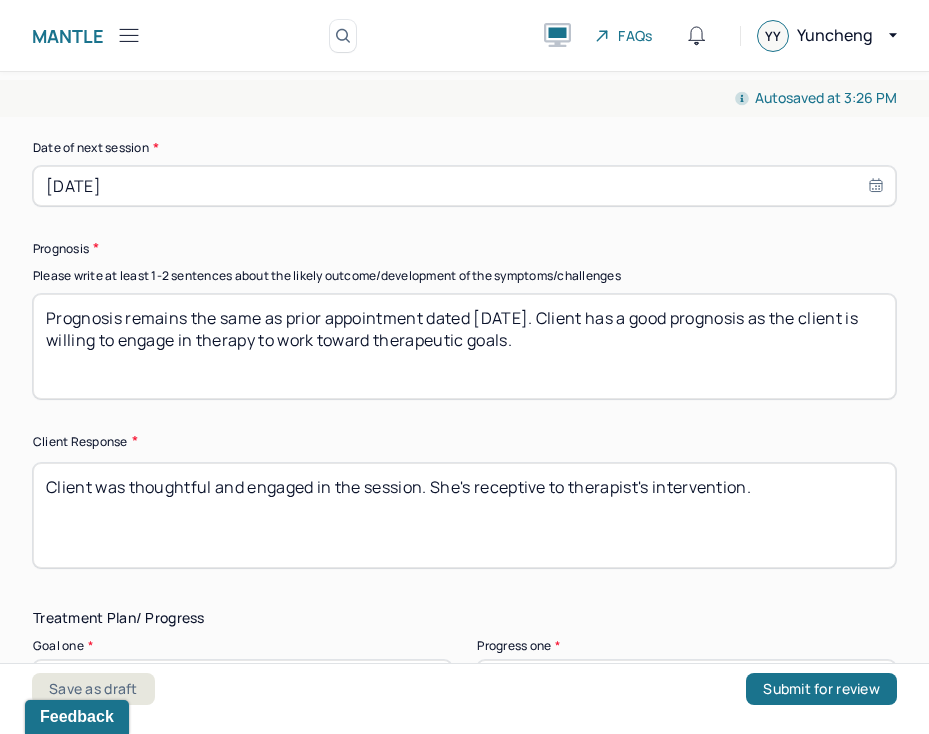 scroll, scrollTop: 3076, scrollLeft: 0, axis: vertical 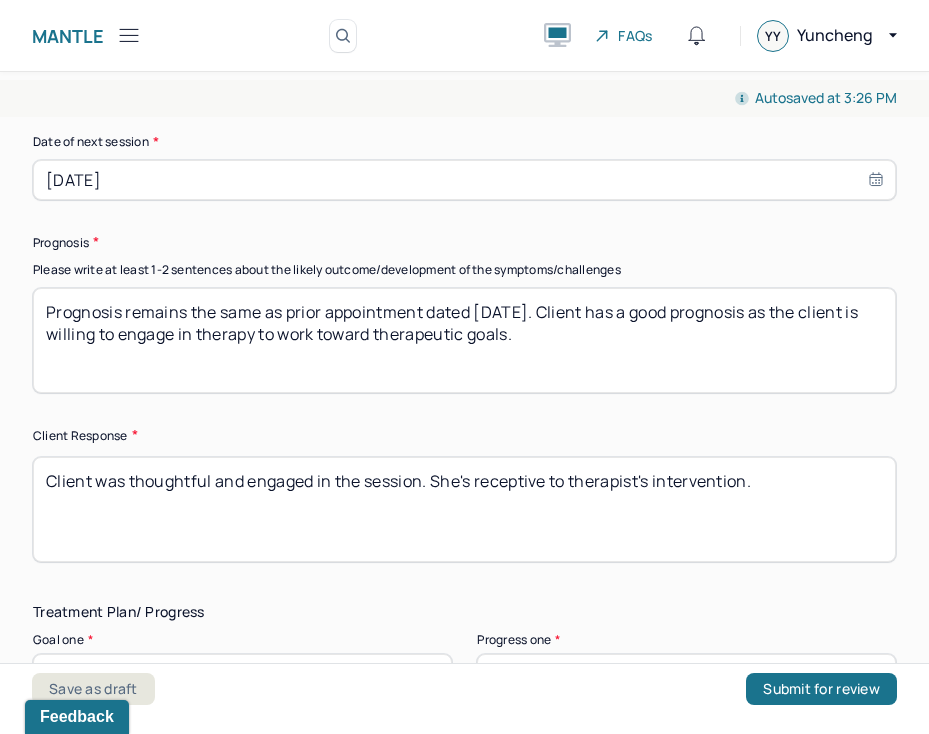 type on "Client appeared hesitant. She demonstrated conflicted feelings with tiredness and excitement." 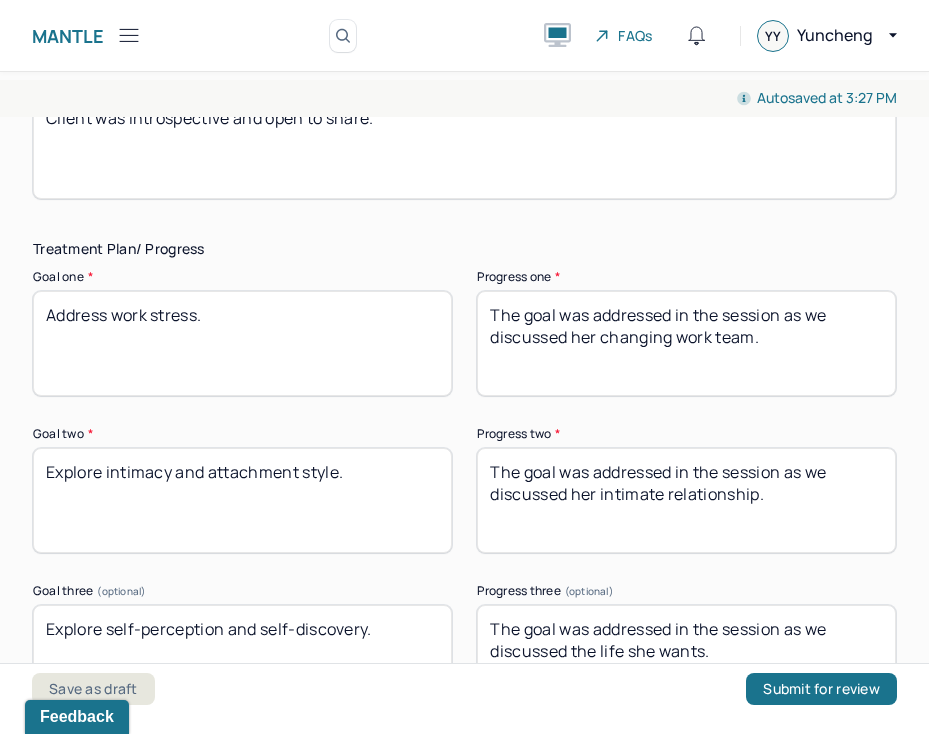 scroll, scrollTop: 3397, scrollLeft: 0, axis: vertical 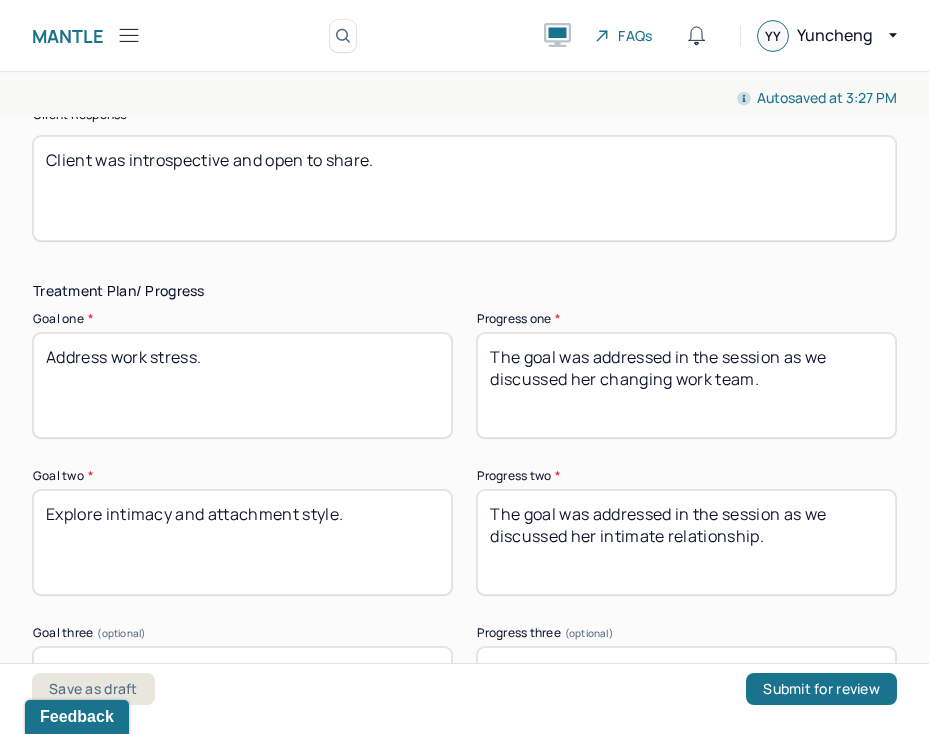 type on "Client was introspective and open to share." 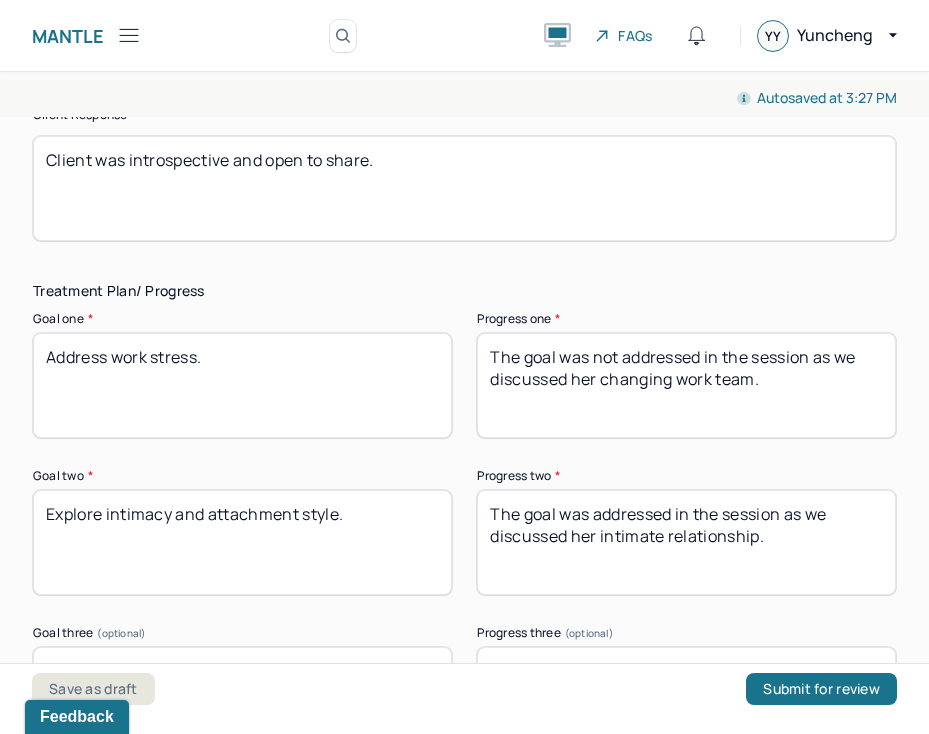drag, startPoint x: 813, startPoint y: 332, endPoint x: 752, endPoint y: 365, distance: 69.354164 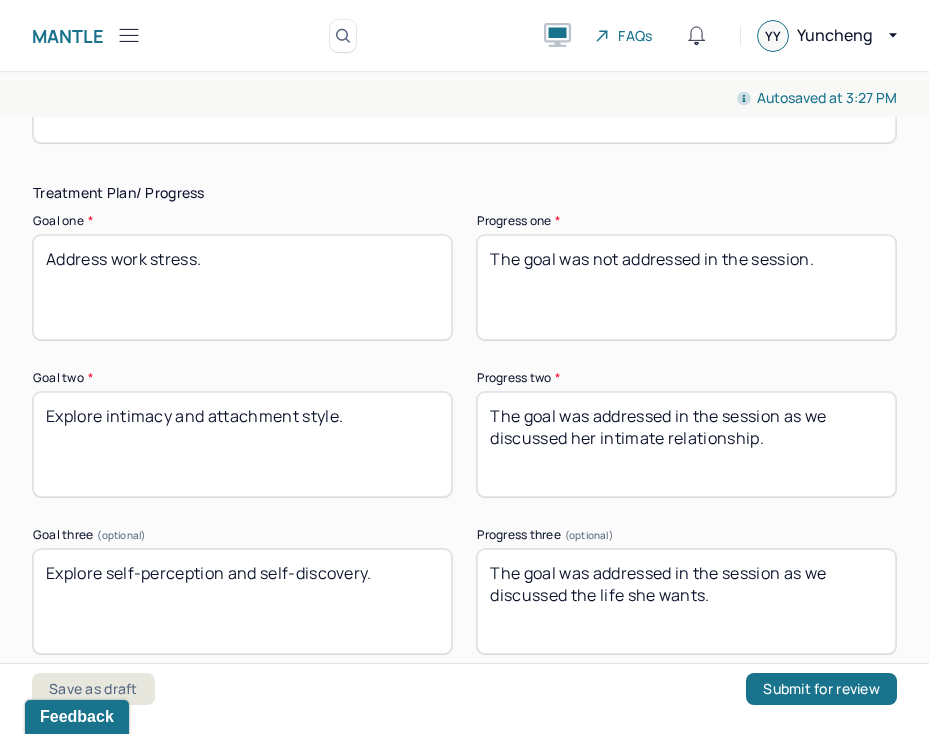 scroll, scrollTop: 3509, scrollLeft: 0, axis: vertical 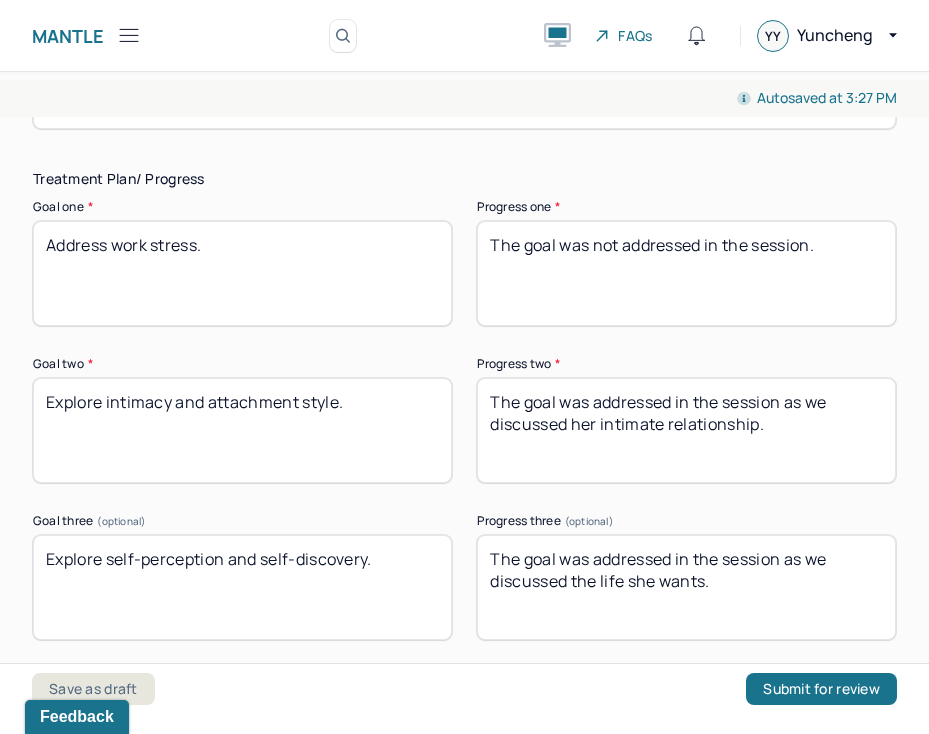 type on "The goal was not addressed in the session." 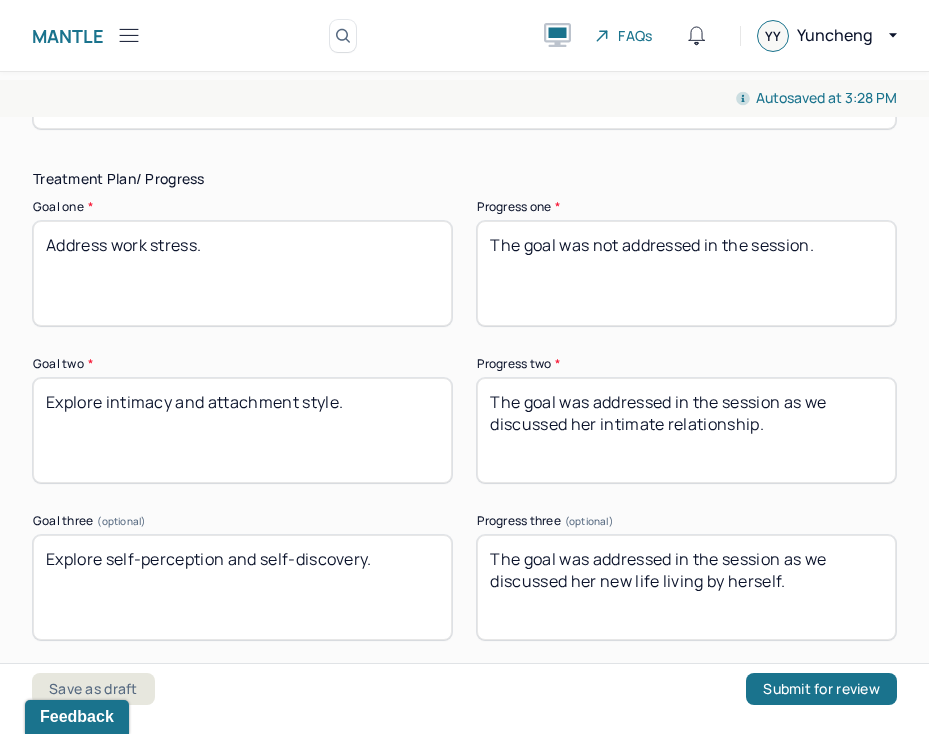 type on "The goal was addressed in the session as we discussed her new life living by herself." 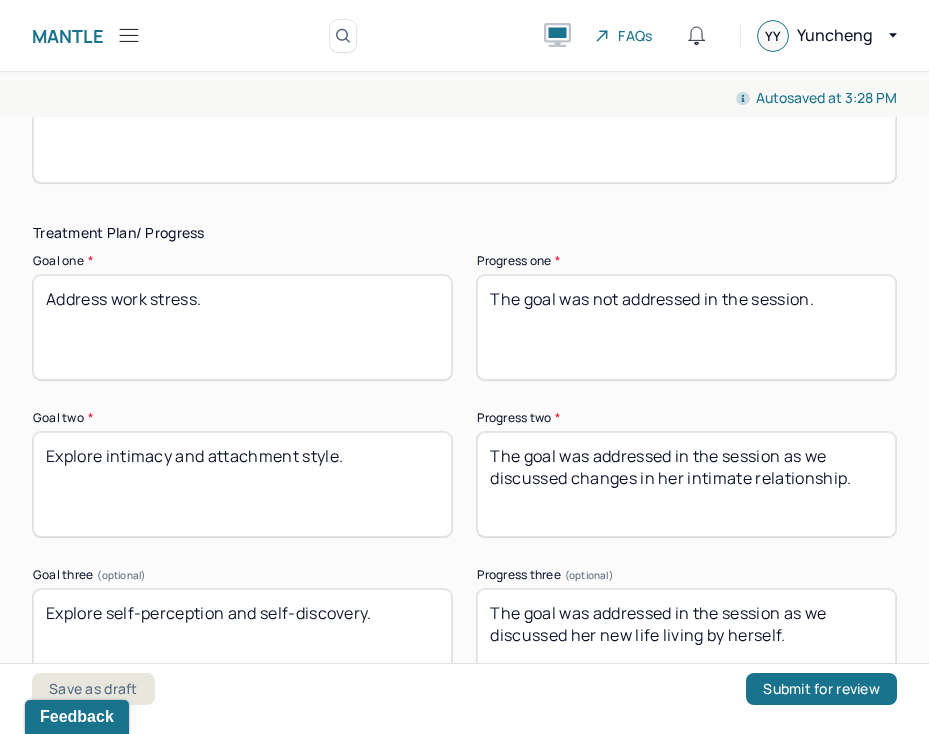 scroll, scrollTop: 3456, scrollLeft: 0, axis: vertical 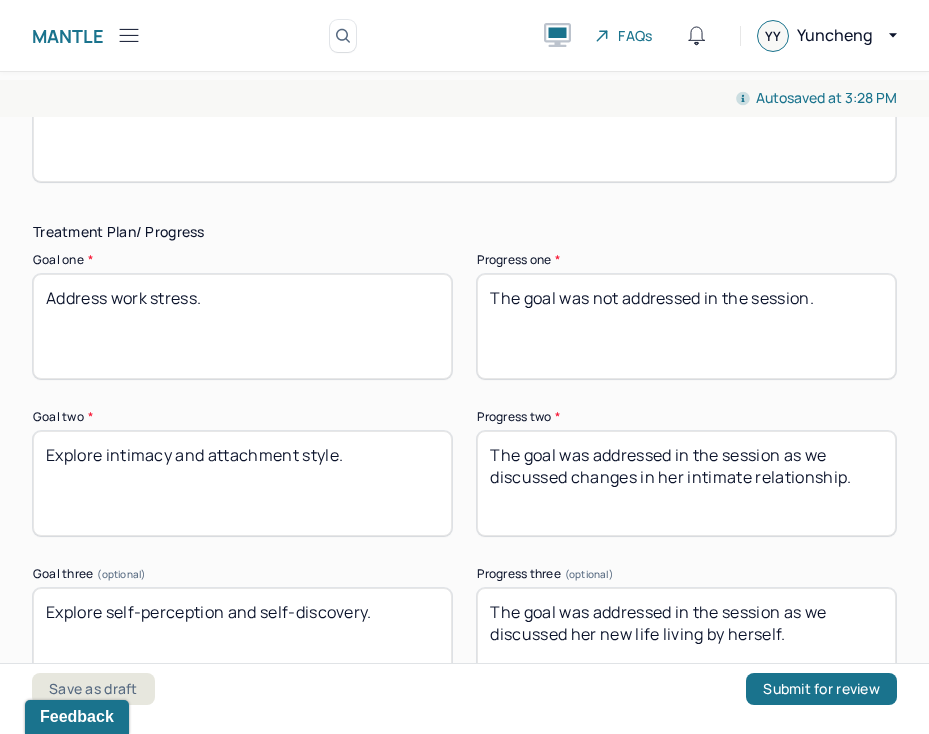 type on "The goal was addressed in the session as we discussed changes in her intimate relationship." 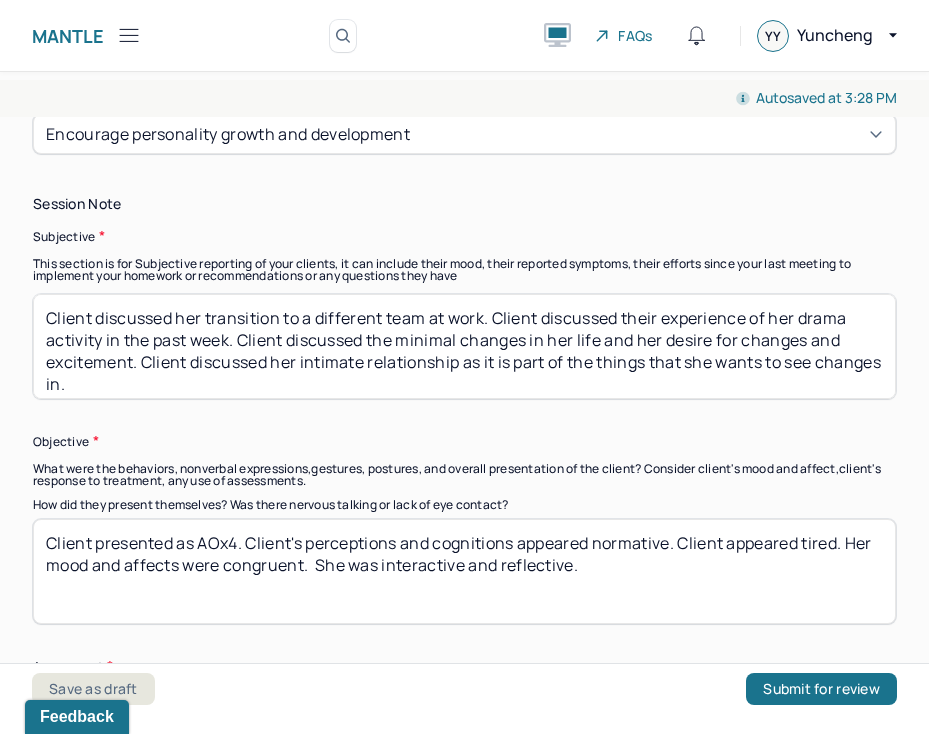 scroll, scrollTop: 1345, scrollLeft: 0, axis: vertical 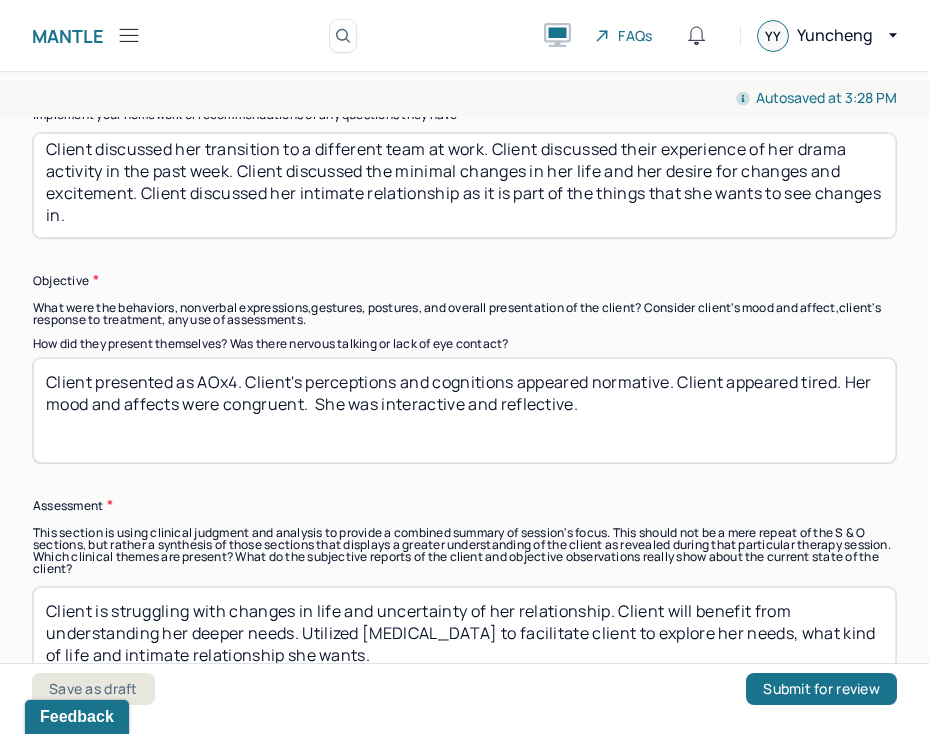 drag, startPoint x: 731, startPoint y: 368, endPoint x: 572, endPoint y: 382, distance: 159.61516 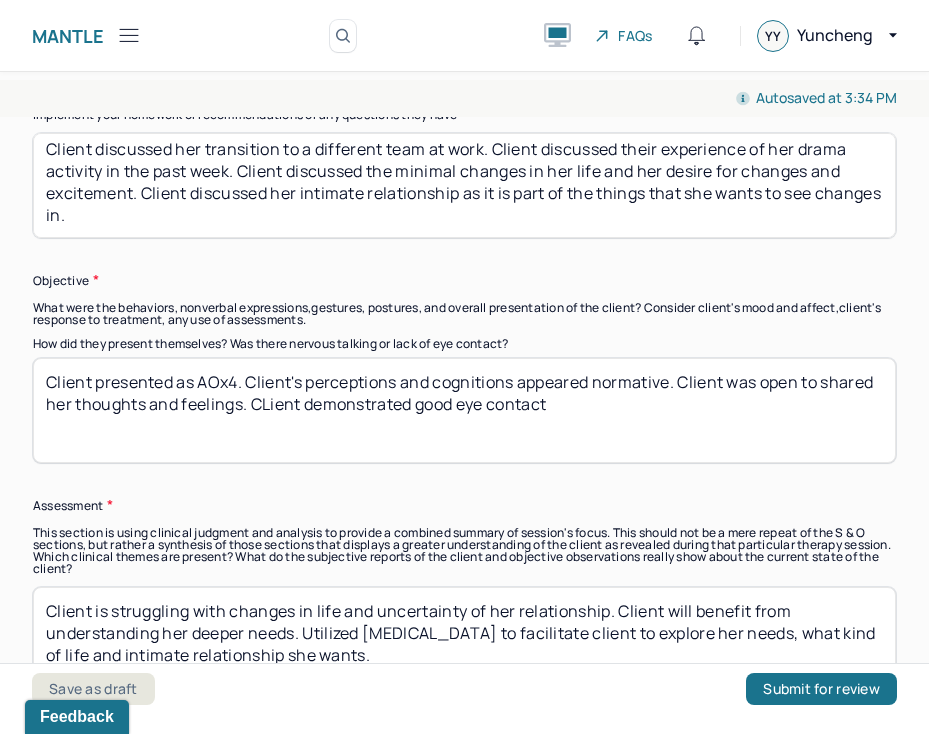 click on "Client presented as AOx4. Client's perceptions and cognitions appeared normative. Client was open to shared her thoughts and feelings." at bounding box center (464, 410) 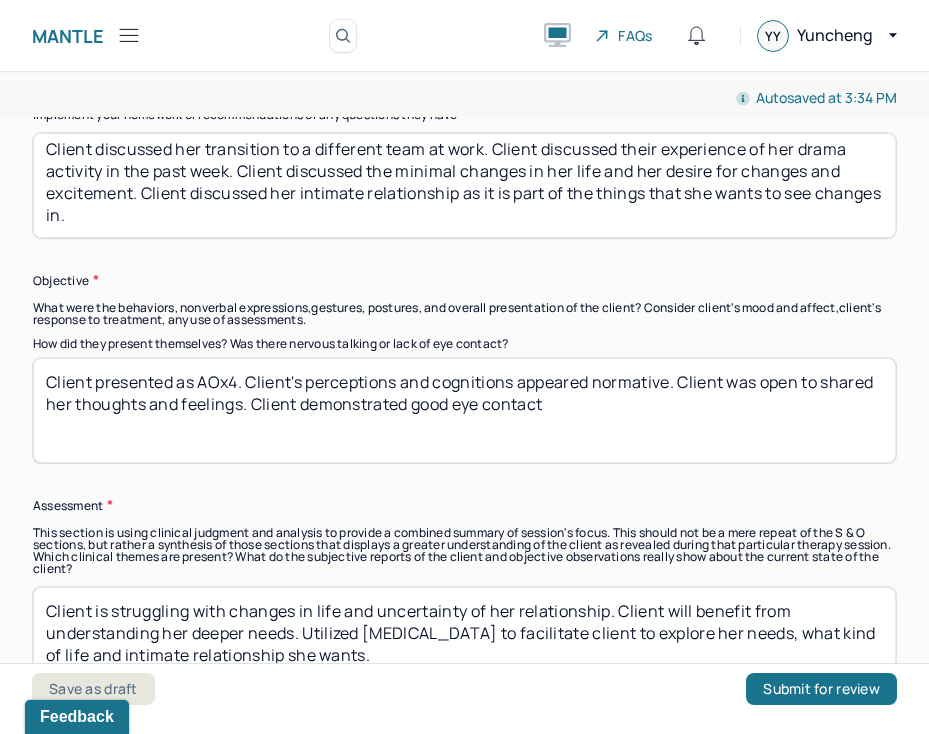 click on "Client presented as AOx4. Client's perceptions and cognitions appeared normative. Client was open to shared her thoughts and feelings. CLient demonstrated good eye contact" at bounding box center (464, 410) 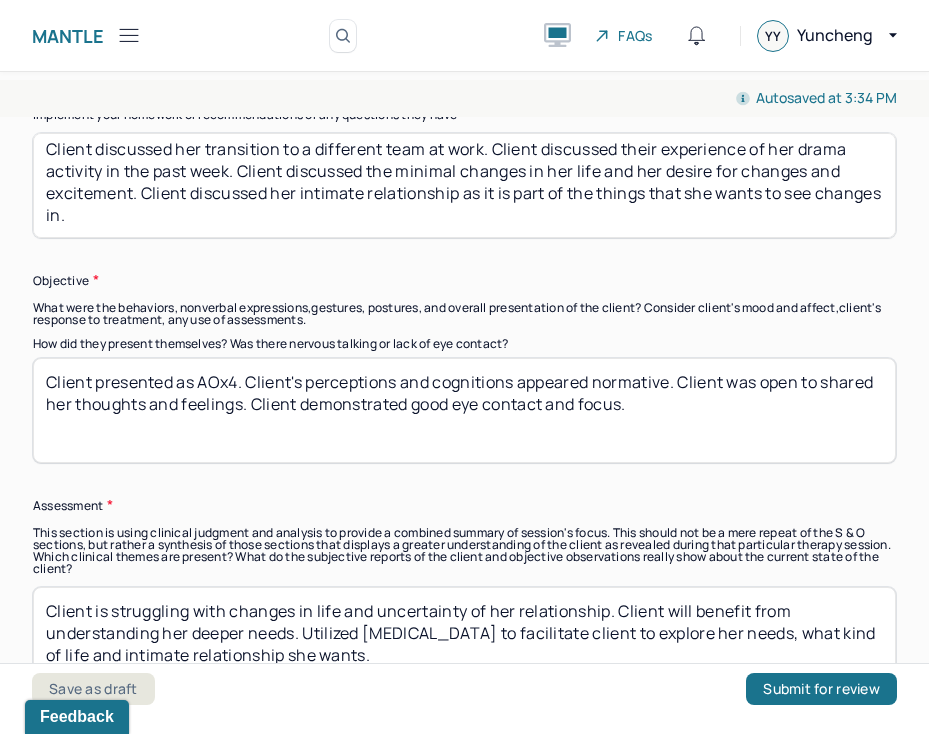 type on "Client presented as AOx4. Client's perceptions and cognitions appeared normative. Client was open to shared her thoughts and feelings. Client demonstrated good eye contact and focus." 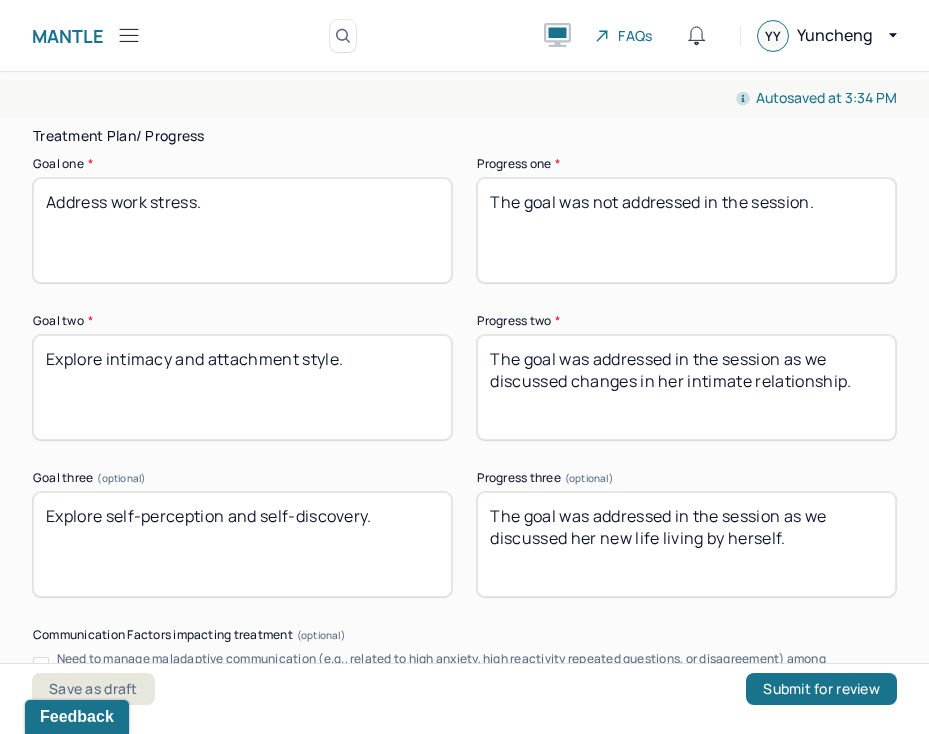 scroll, scrollTop: 3550, scrollLeft: 0, axis: vertical 